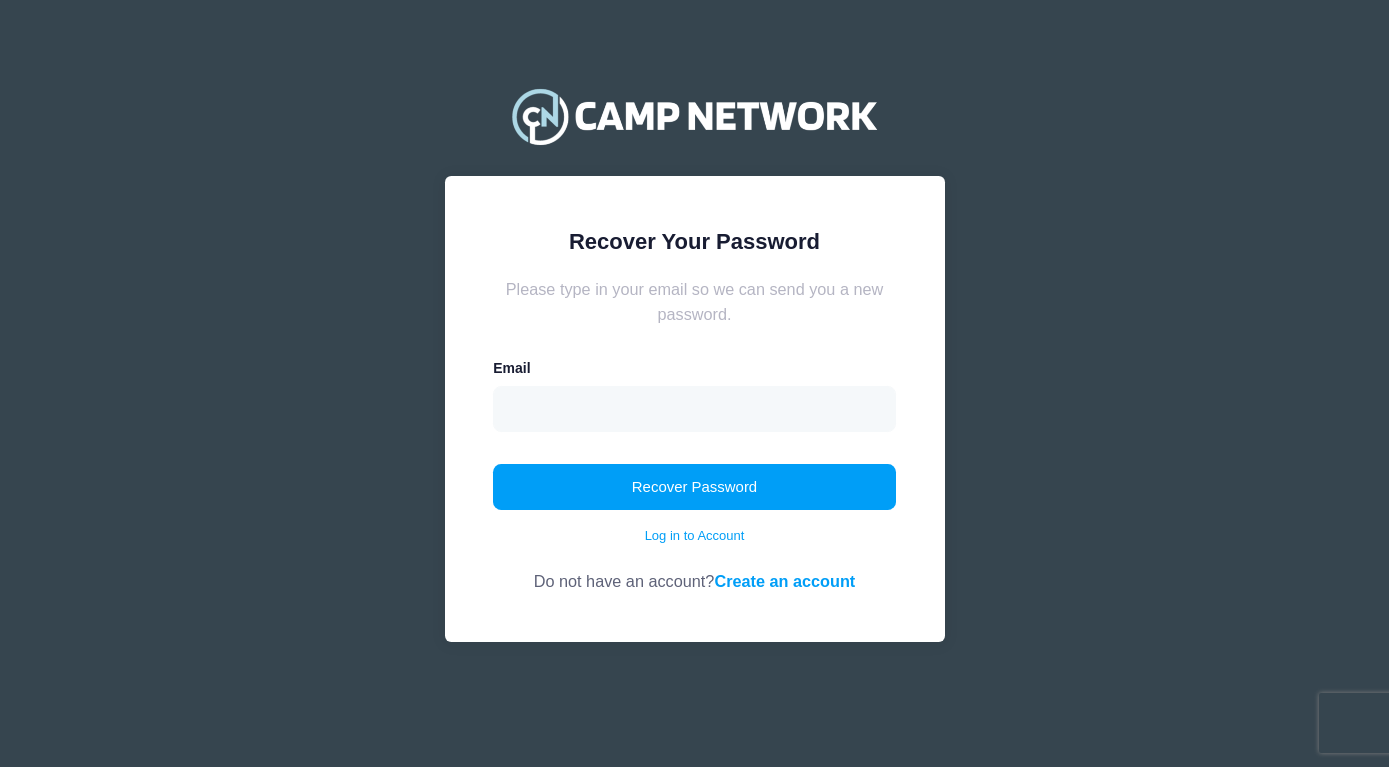 scroll, scrollTop: 0, scrollLeft: 0, axis: both 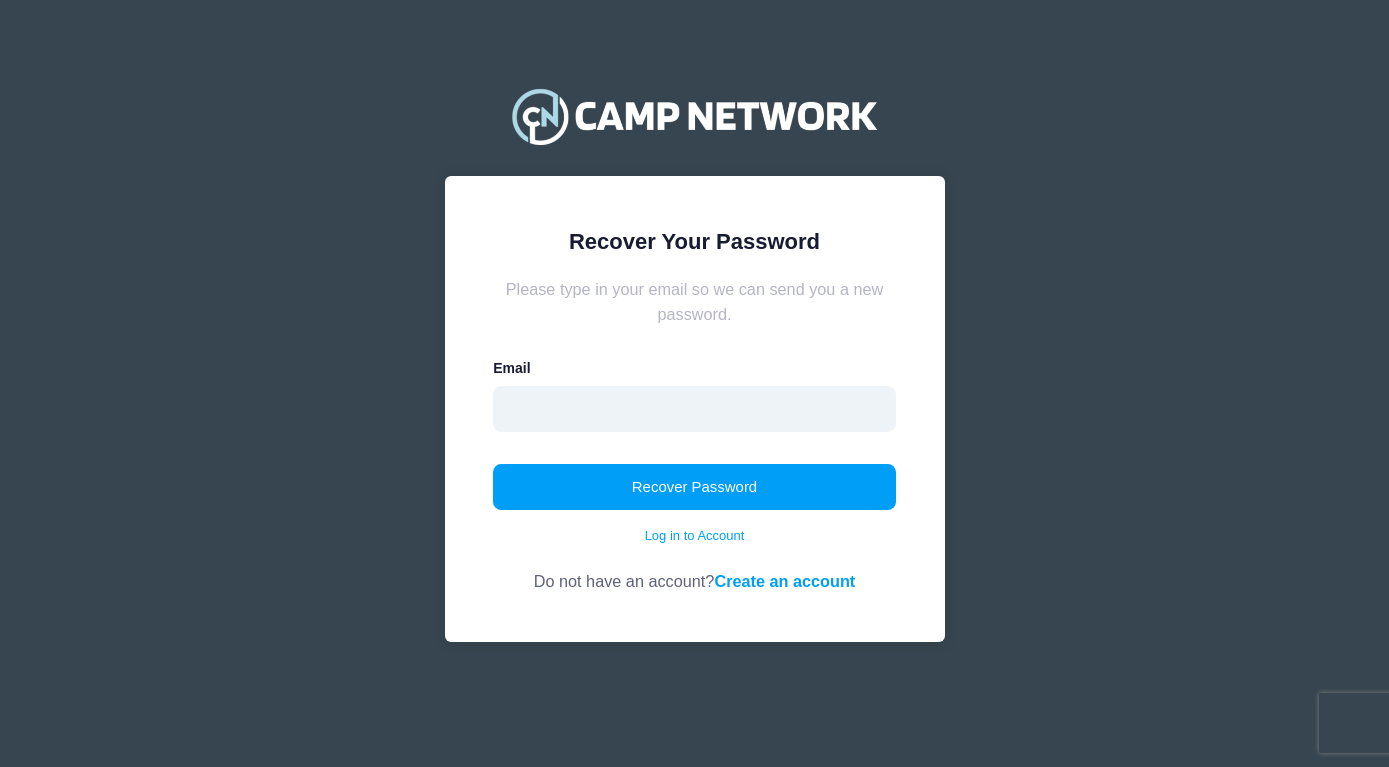 click at bounding box center [694, 409] 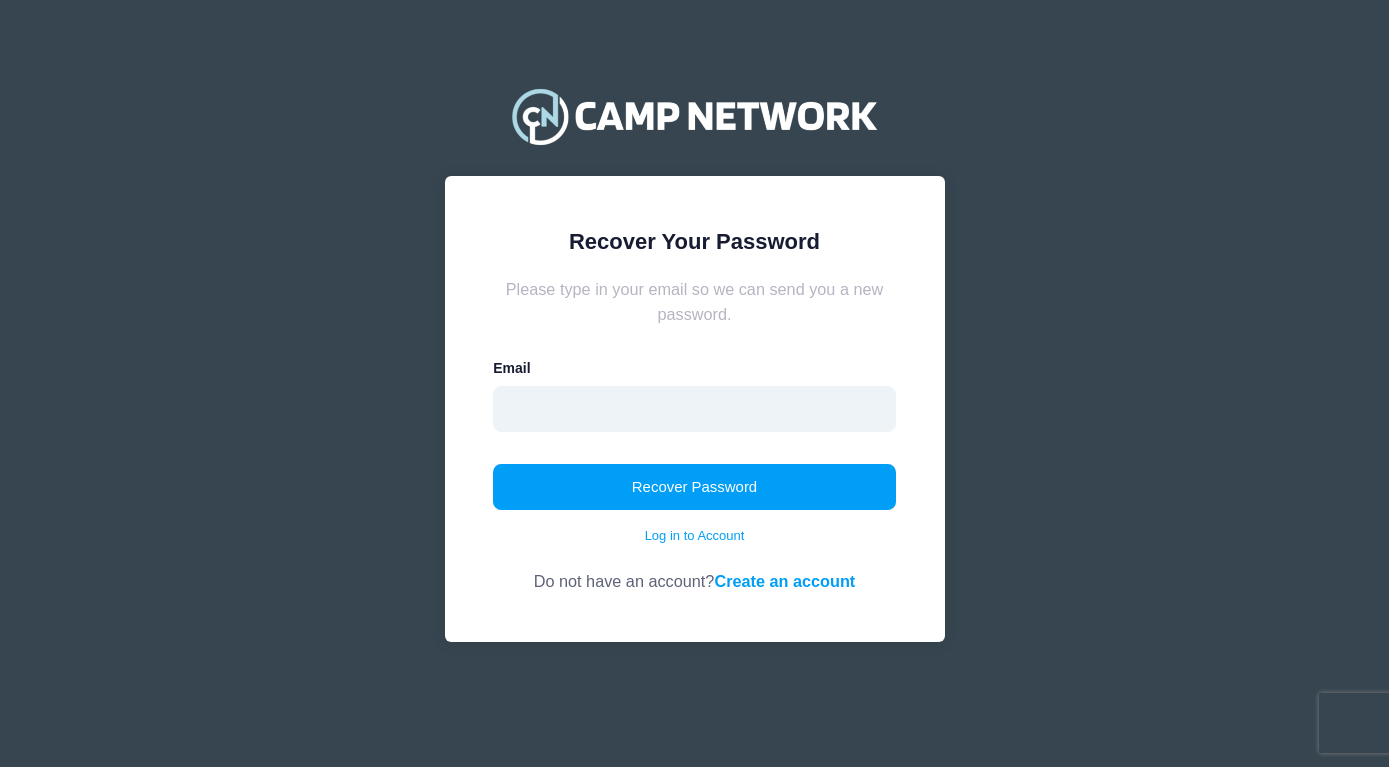 type on "w" 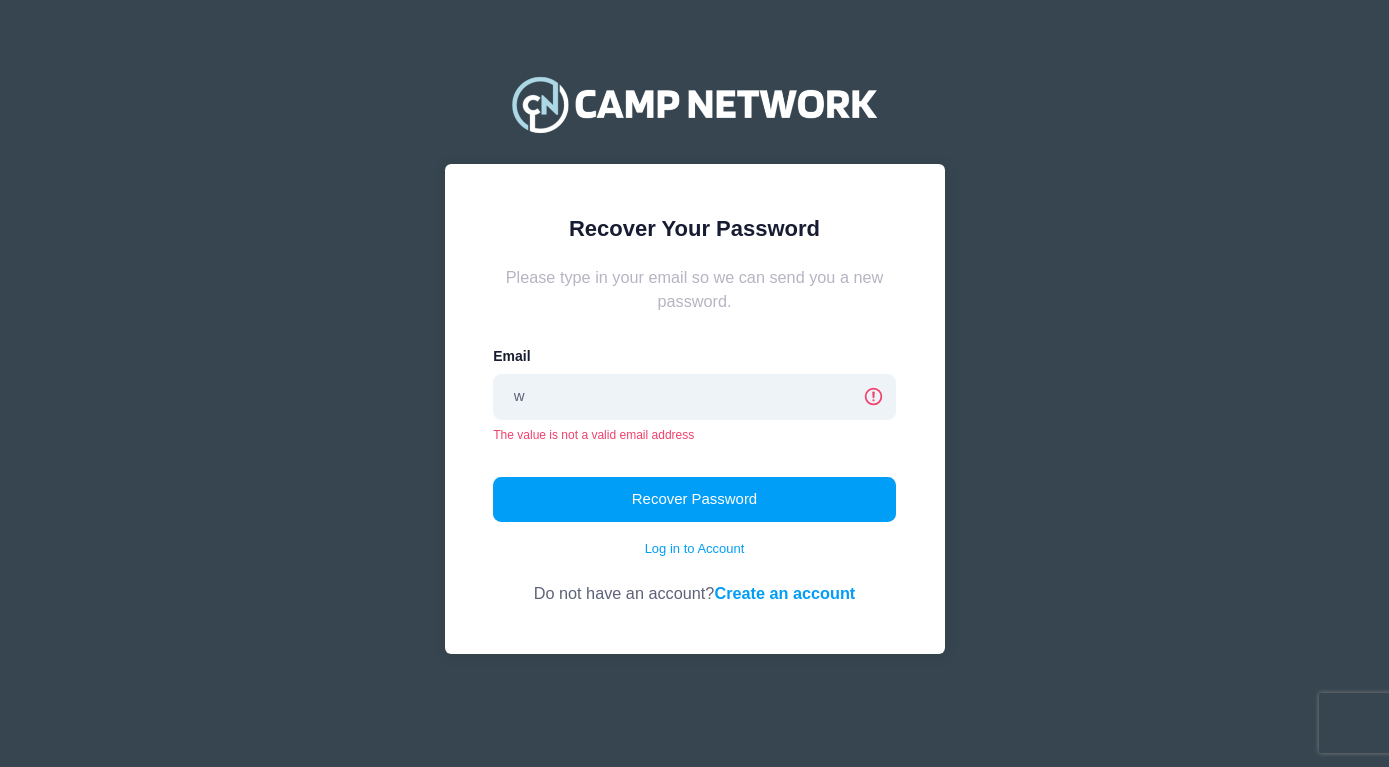 type on "eakulczycki@gmail.com" 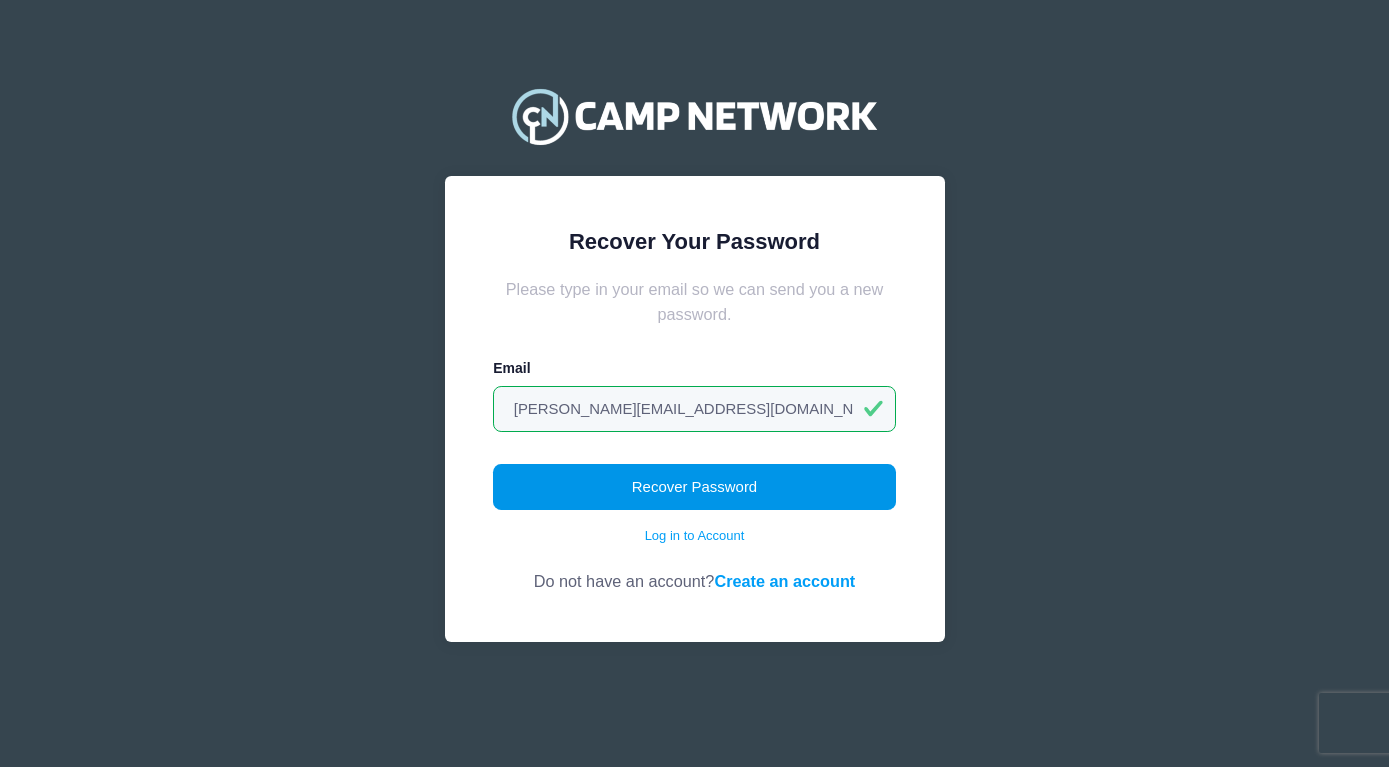 click on "Recover Password" at bounding box center [694, 487] 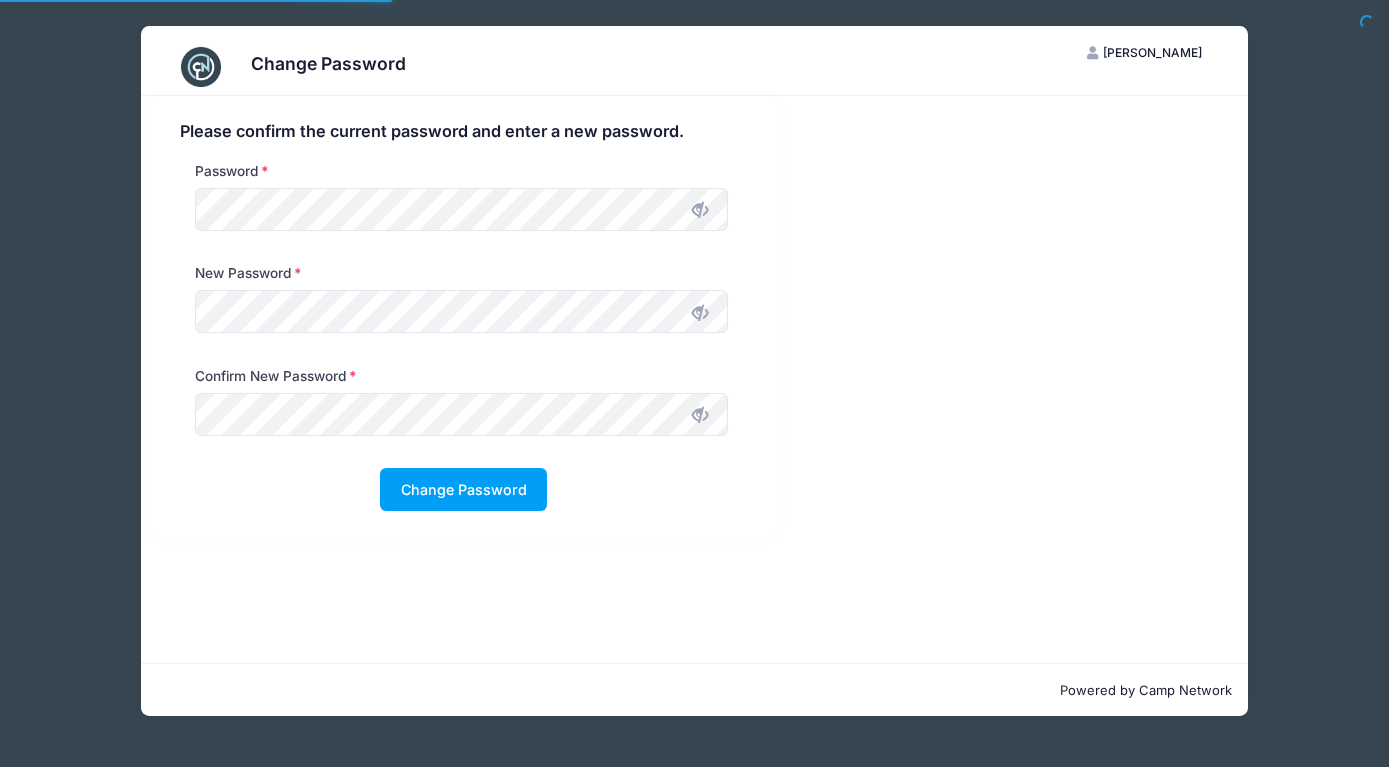 scroll, scrollTop: 0, scrollLeft: 0, axis: both 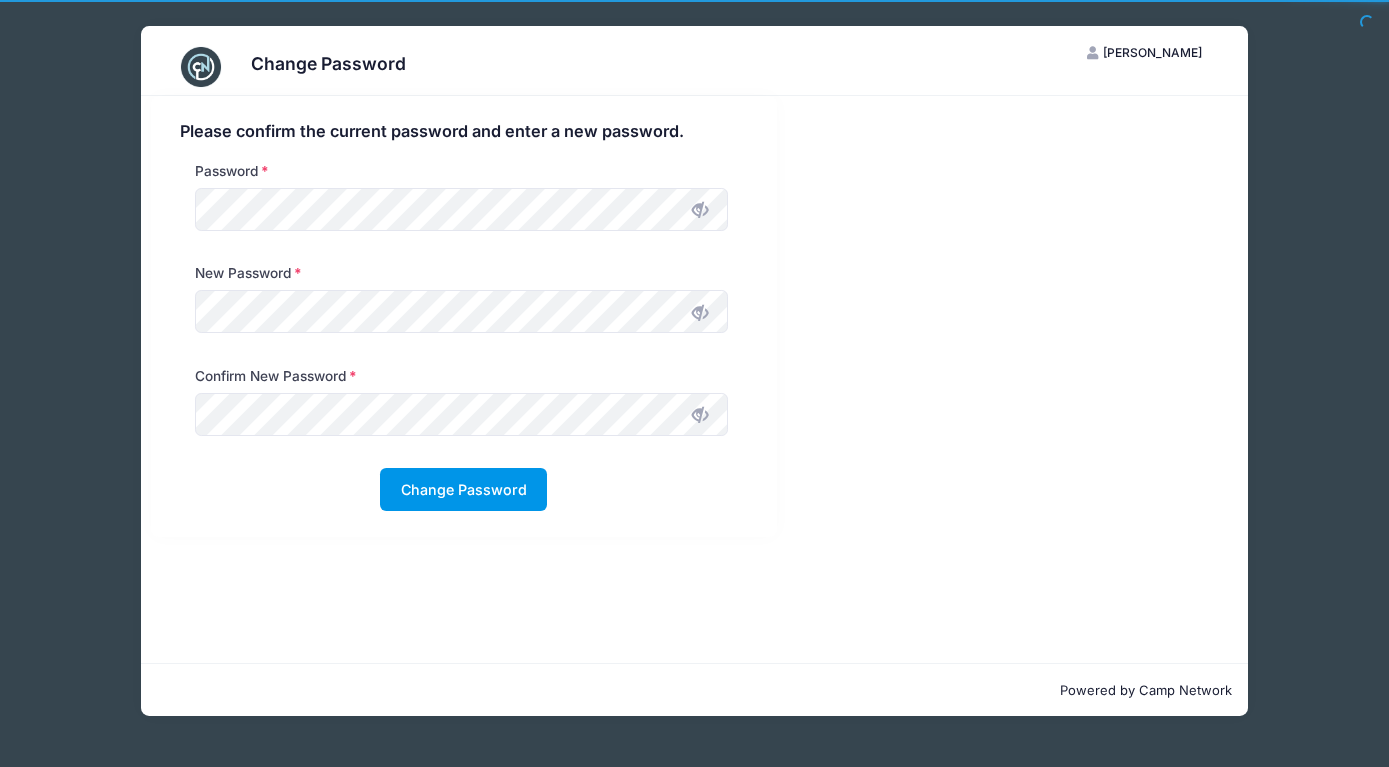 click on "Change Password" at bounding box center (463, 489) 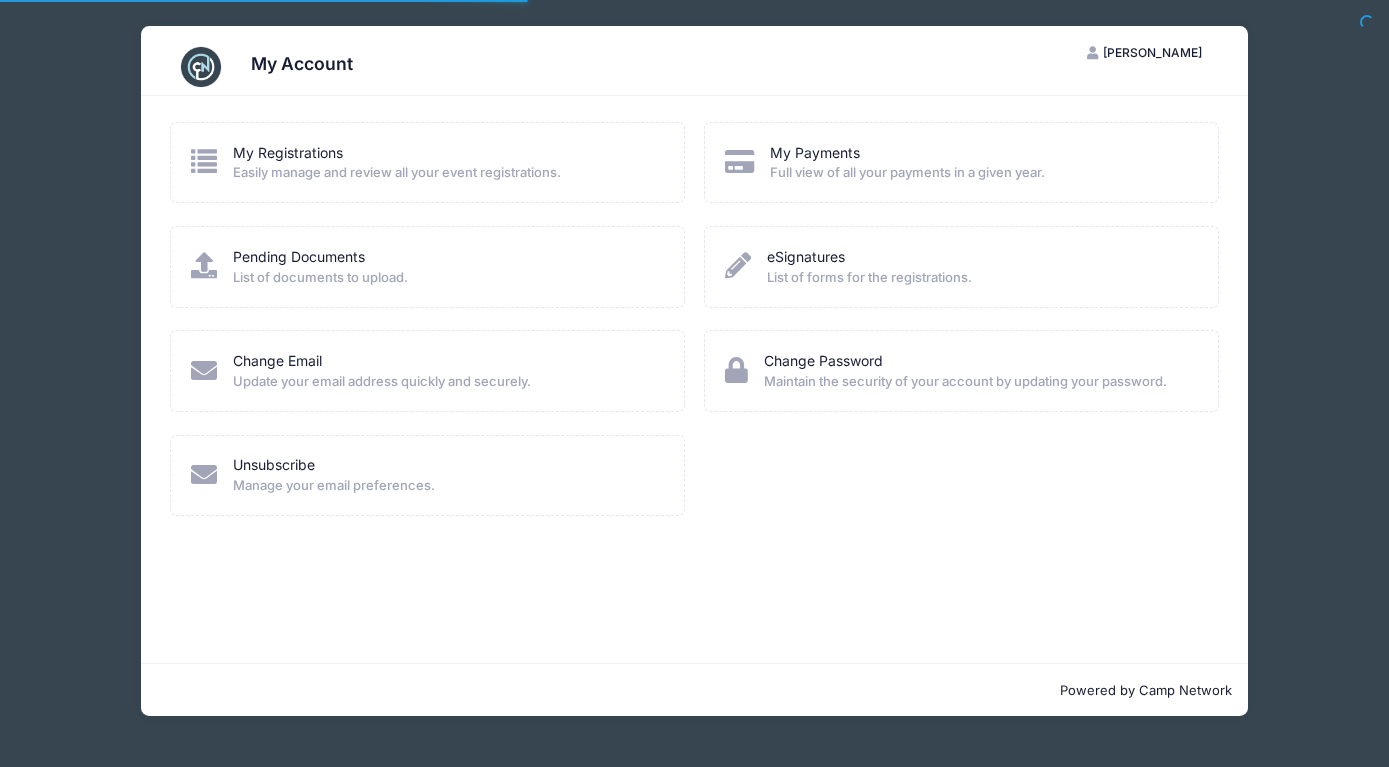 scroll, scrollTop: 0, scrollLeft: 0, axis: both 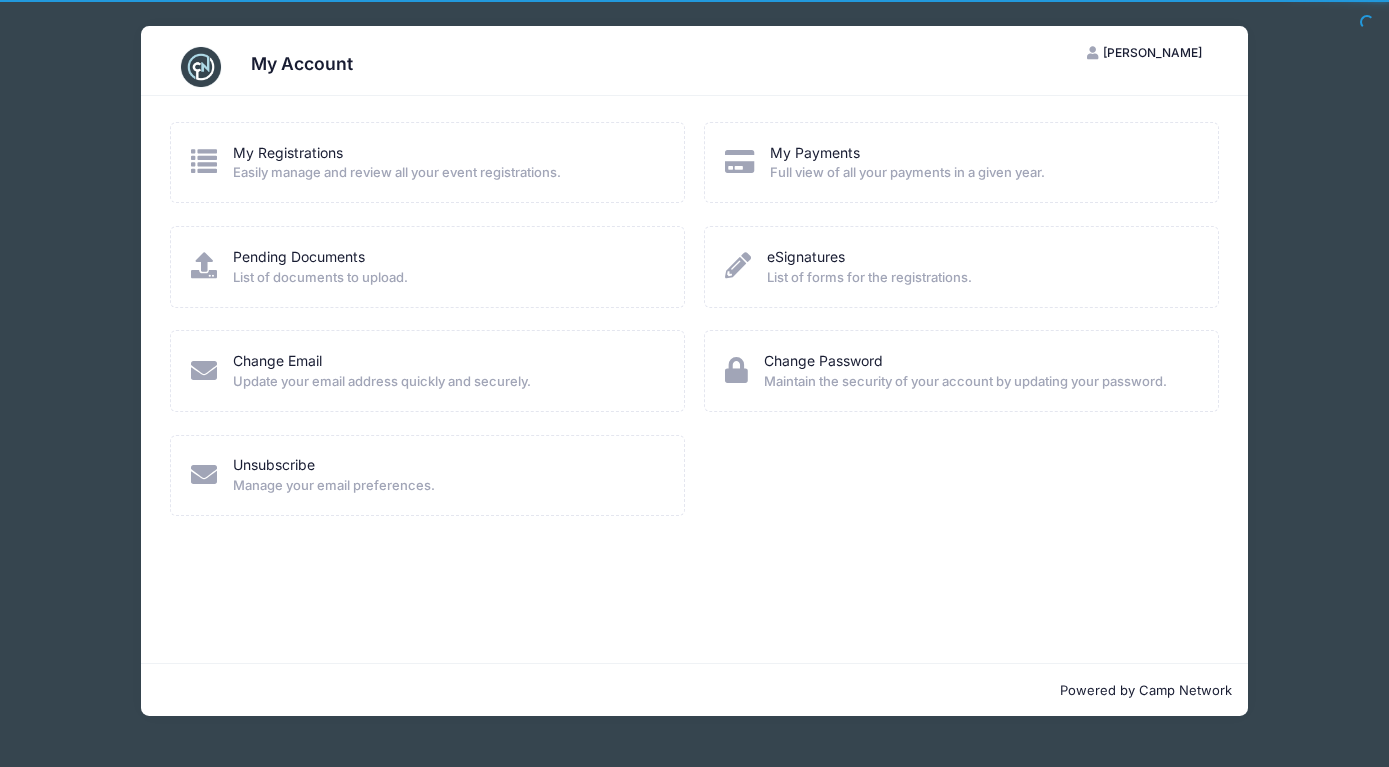 click on "My Account" at bounding box center [694, 67] 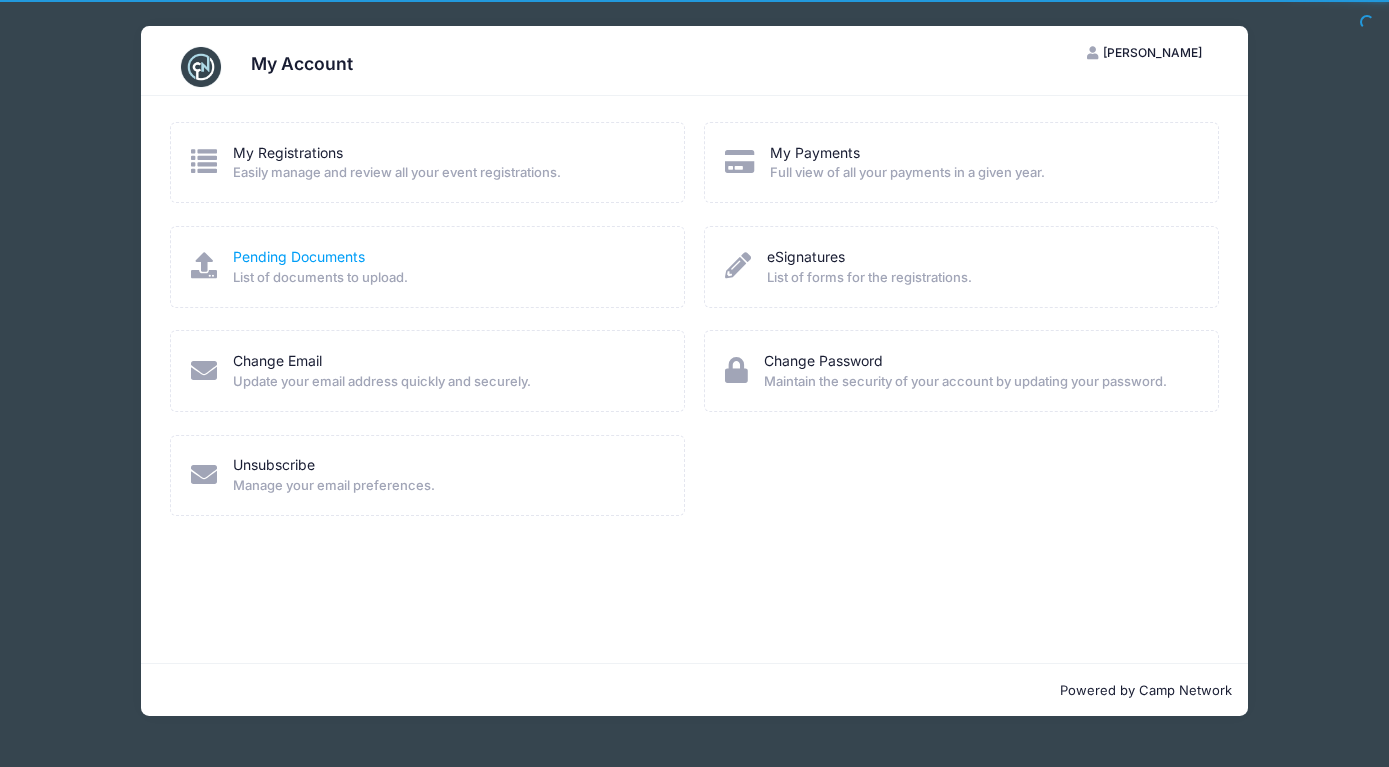 click on "Pending Documents" at bounding box center [299, 256] 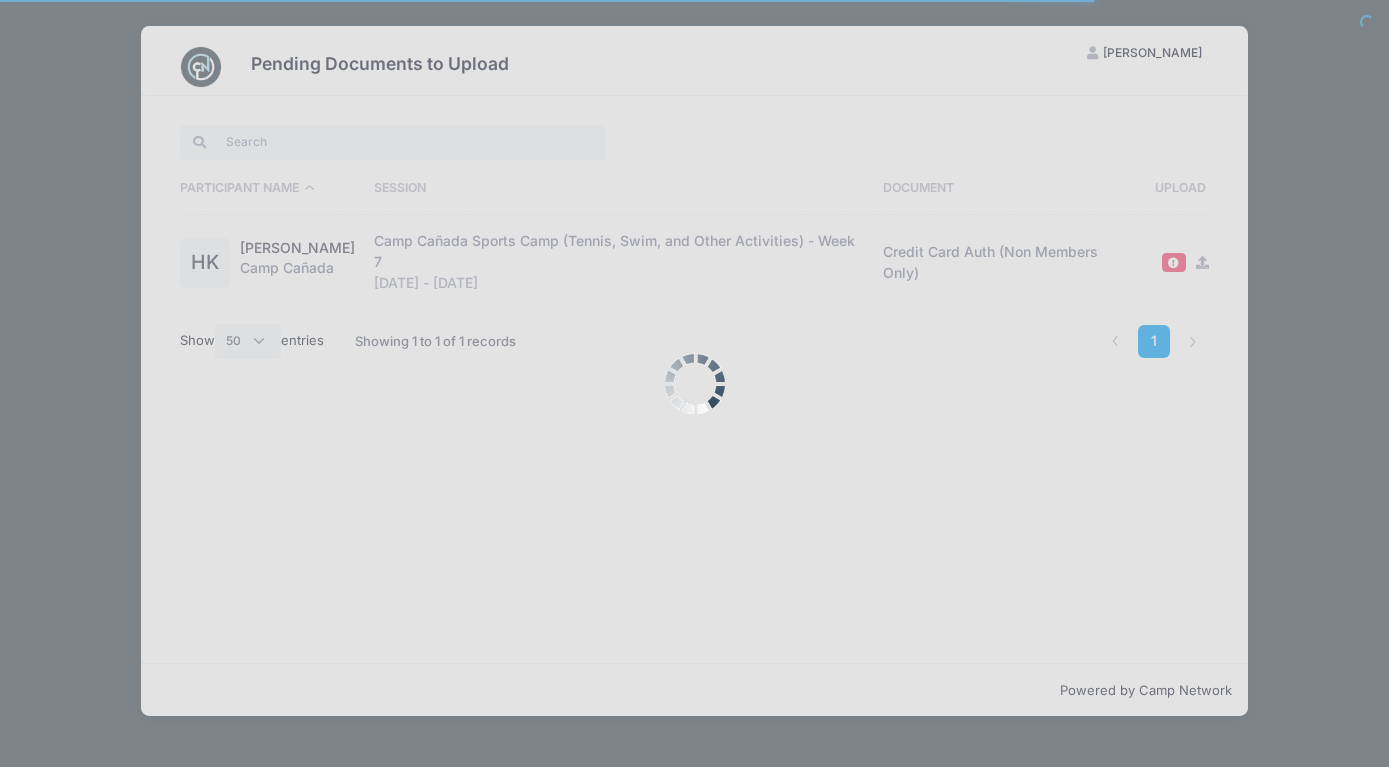 select on "50" 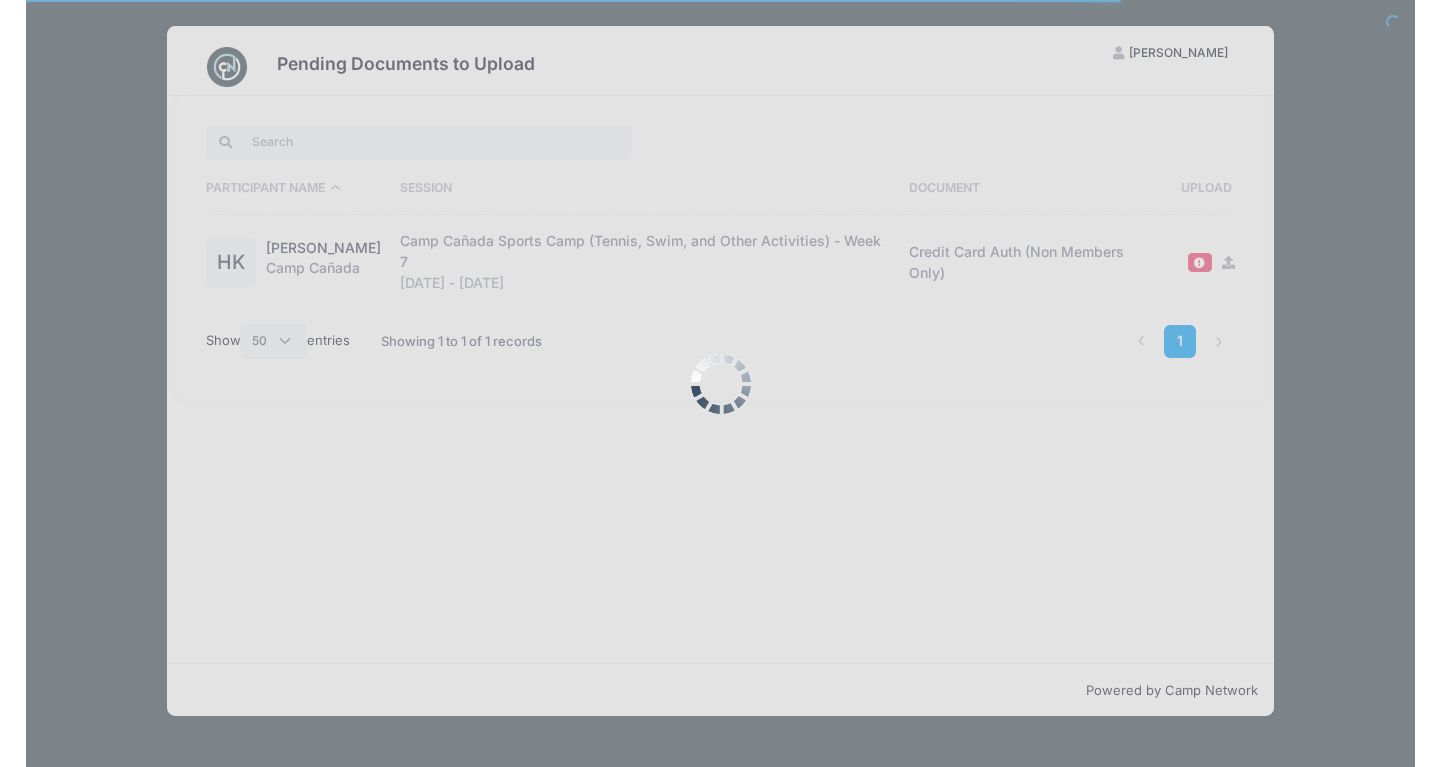 scroll, scrollTop: 0, scrollLeft: 0, axis: both 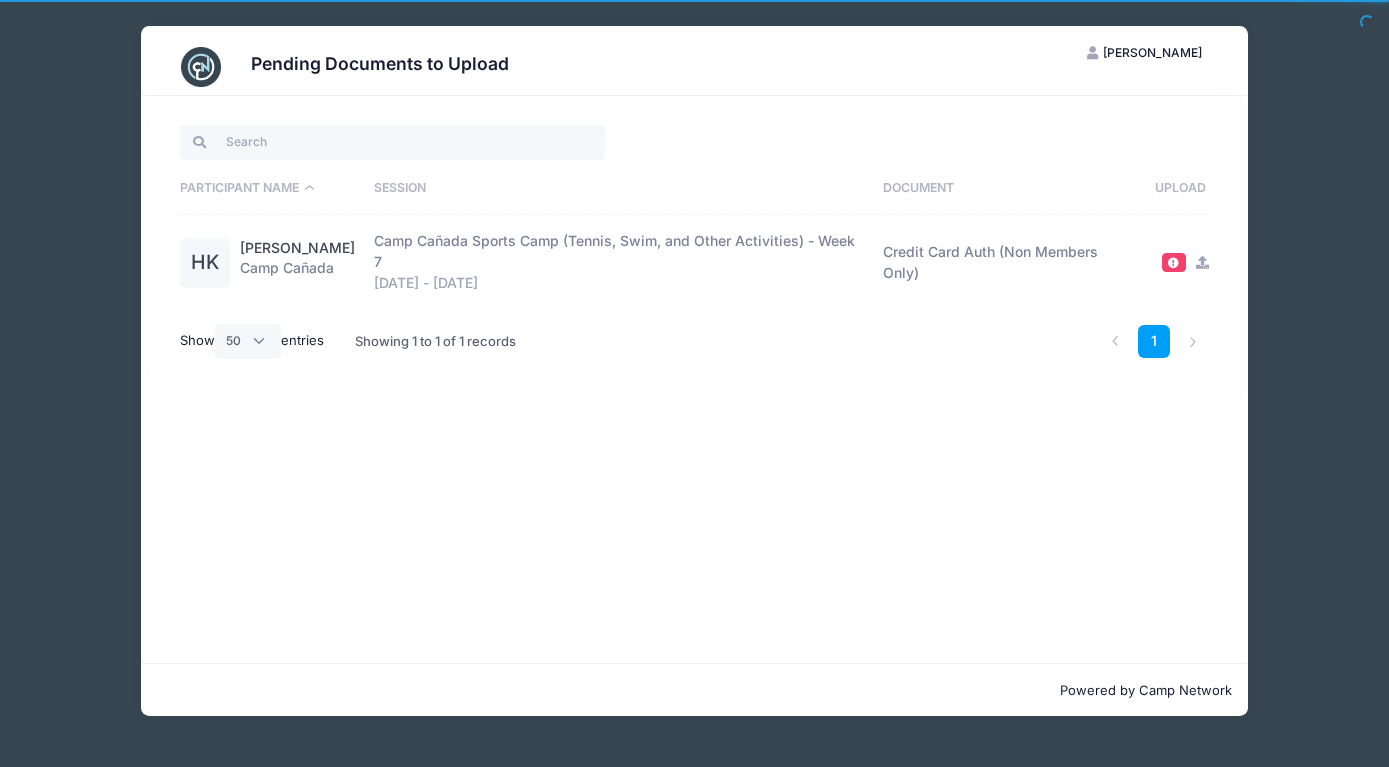 click at bounding box center [1202, 262] 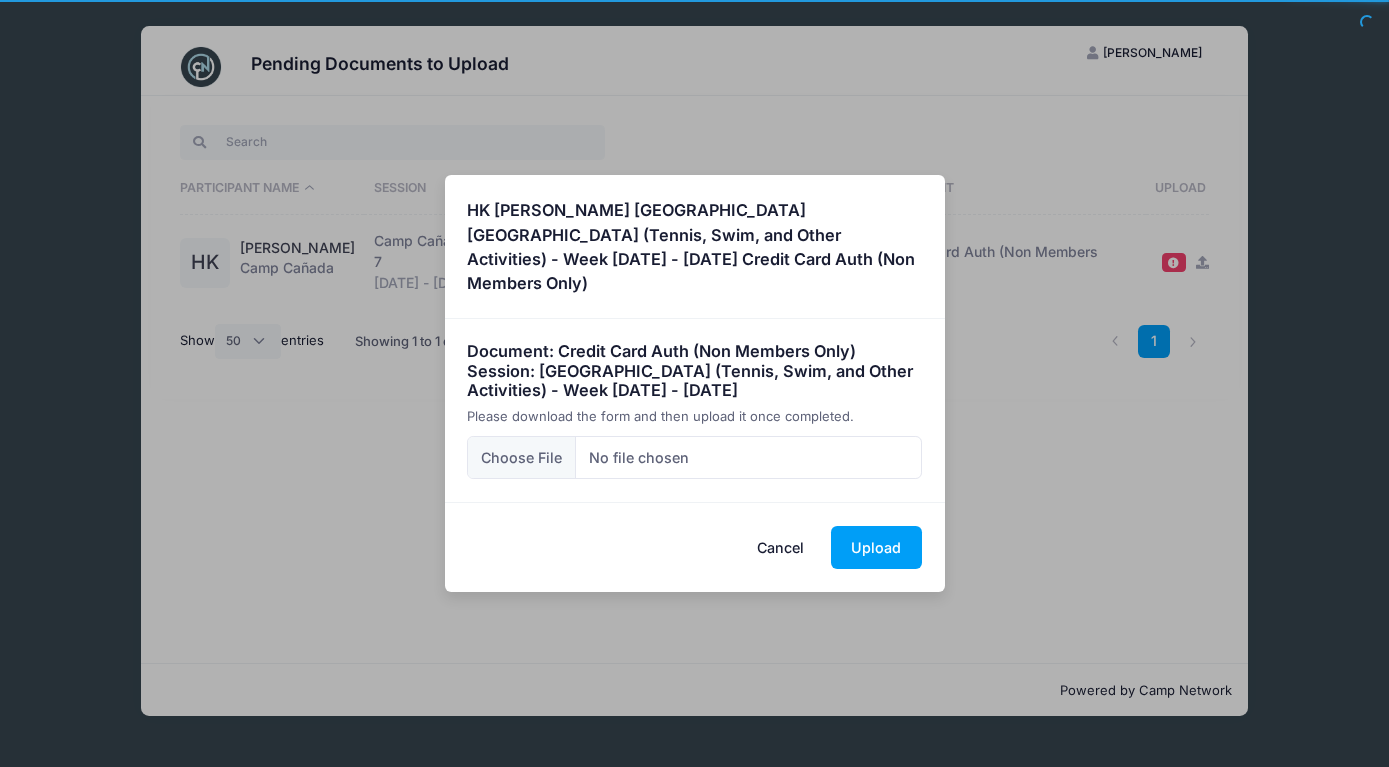 click on "Cancel" at bounding box center [780, 547] 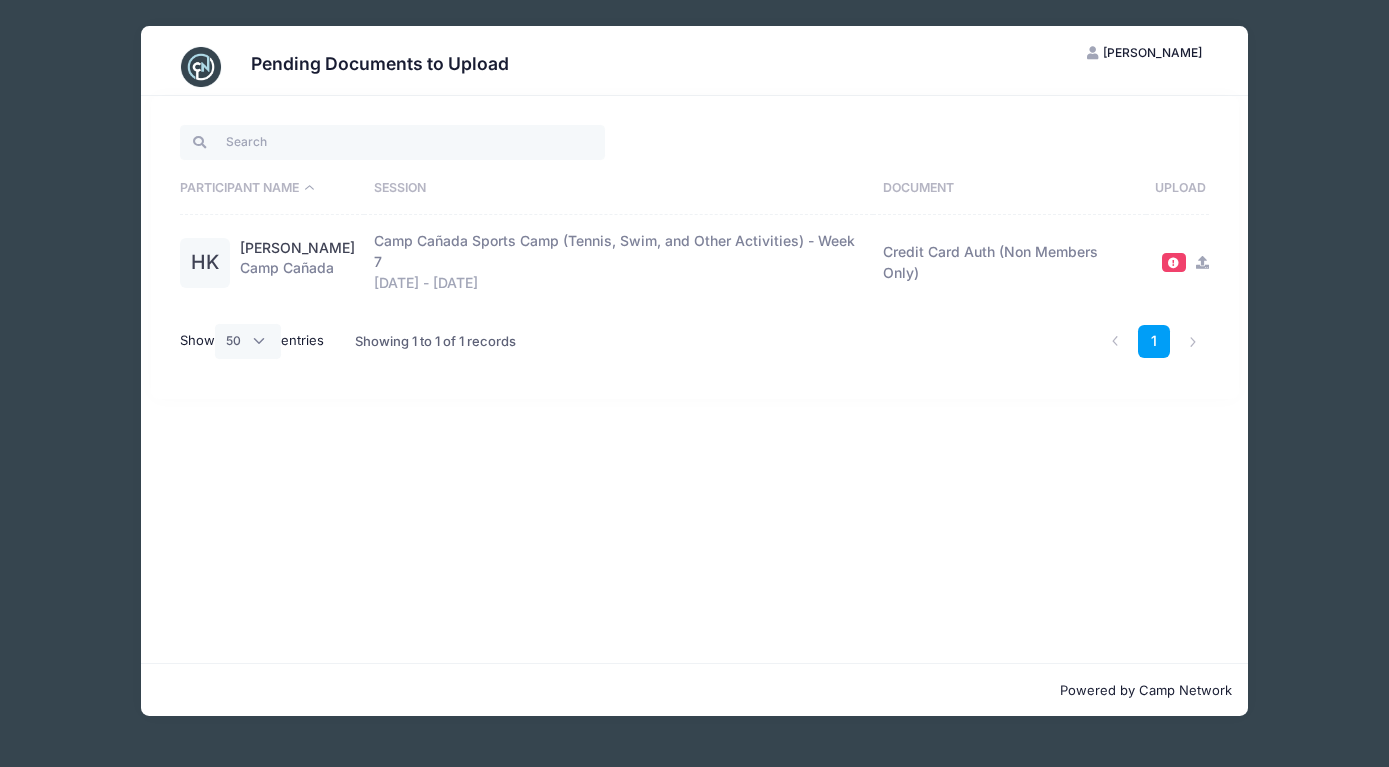 click at bounding box center [1202, 262] 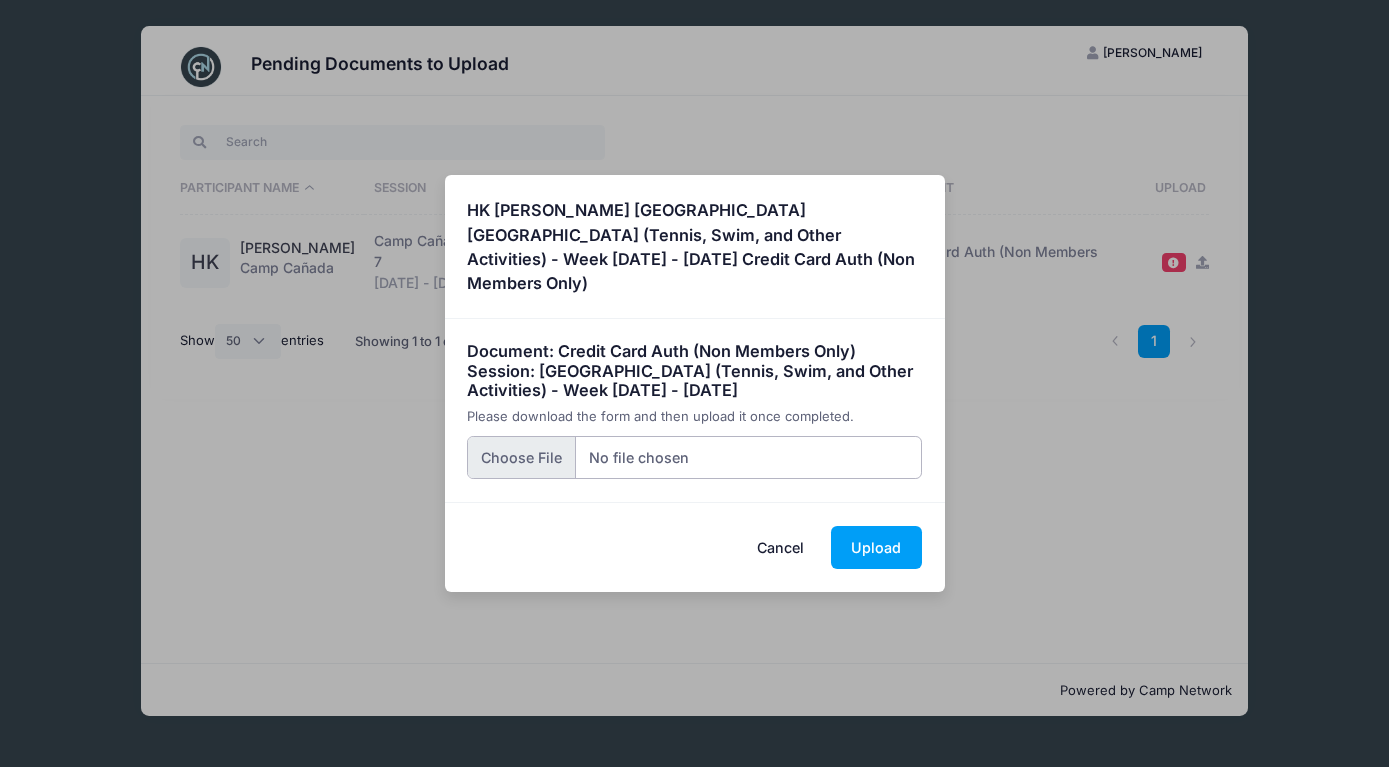 click at bounding box center (694, 457) 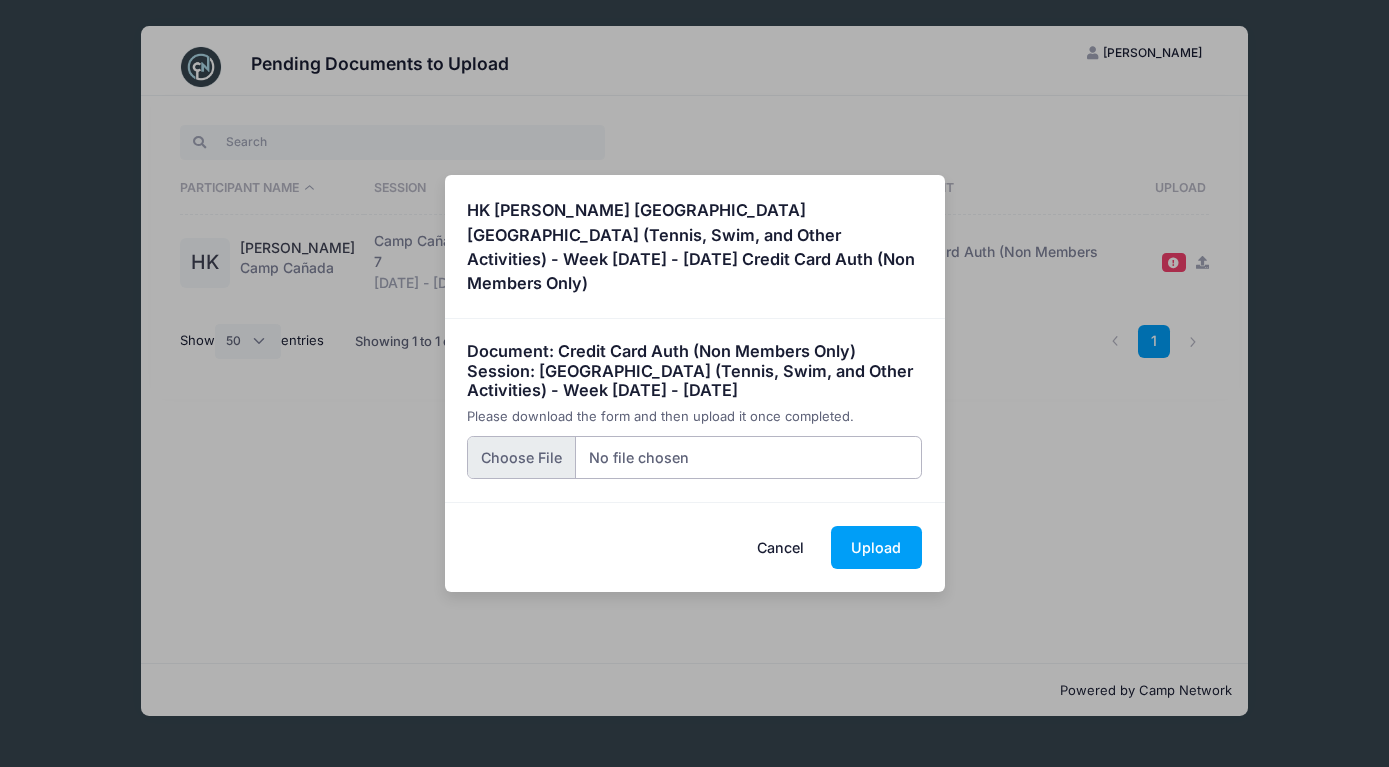 type on "C:\fakepath\Credit Card Auth form Kulczycki.pdf" 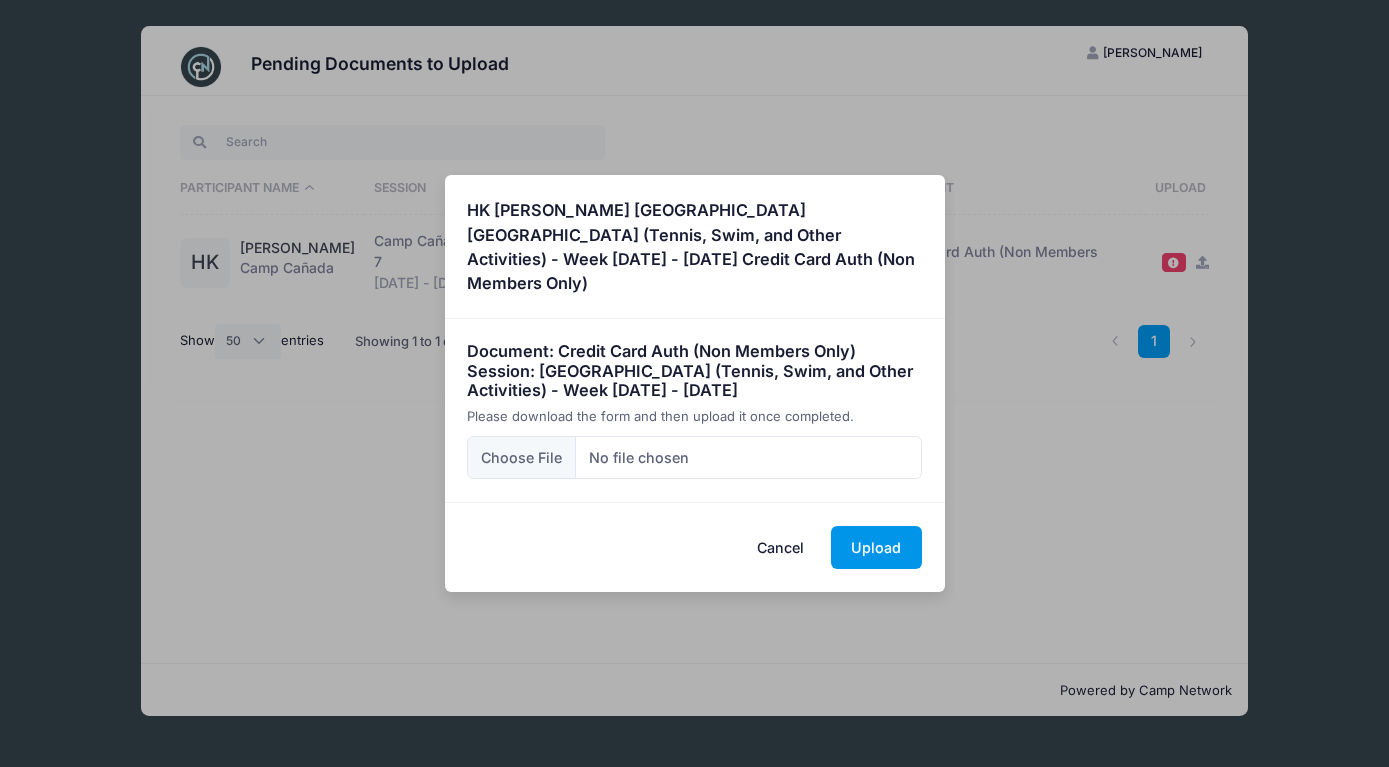 click on "Upload" at bounding box center (876, 547) 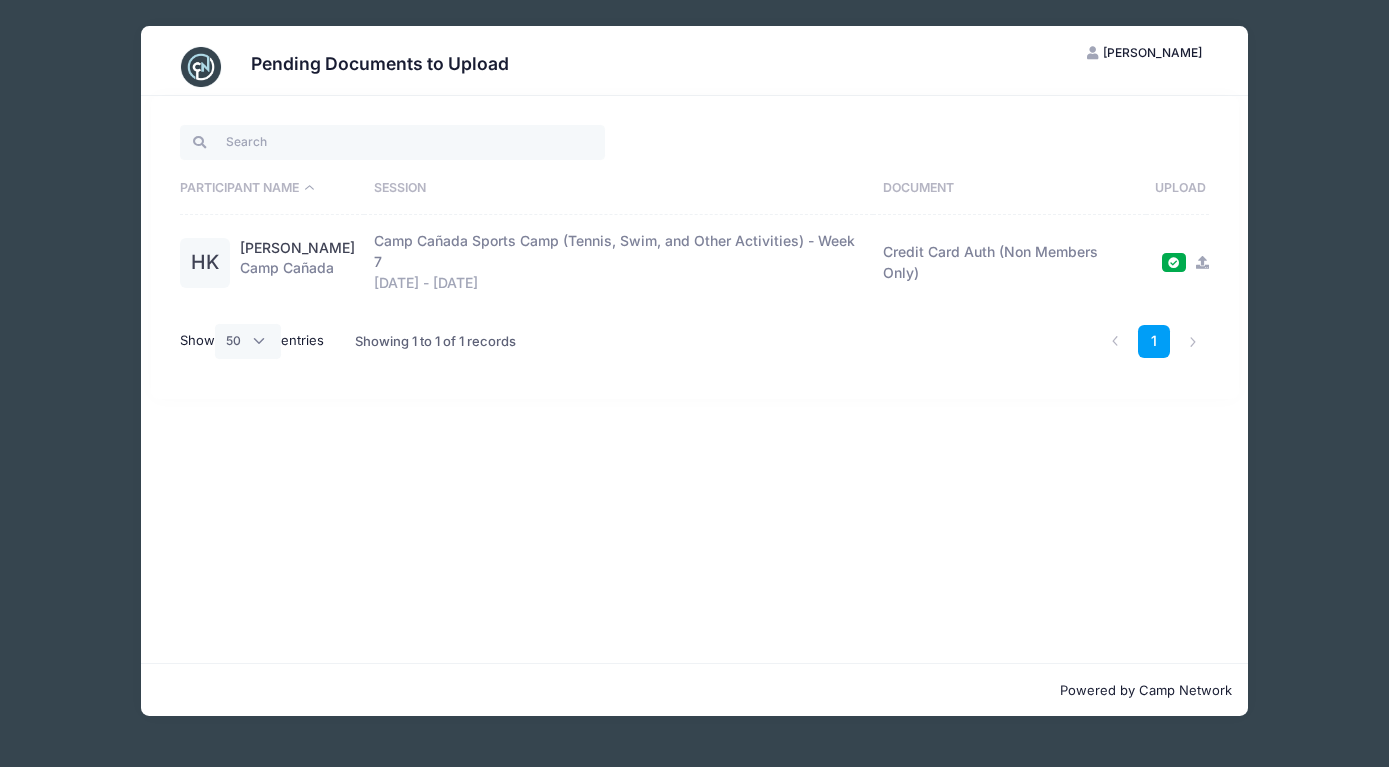 click on "Pending Documents to Upload
EK Eric Kulczycki      My Account
Logout
Participant Name Session Document Upload
HK" at bounding box center (694, 371) 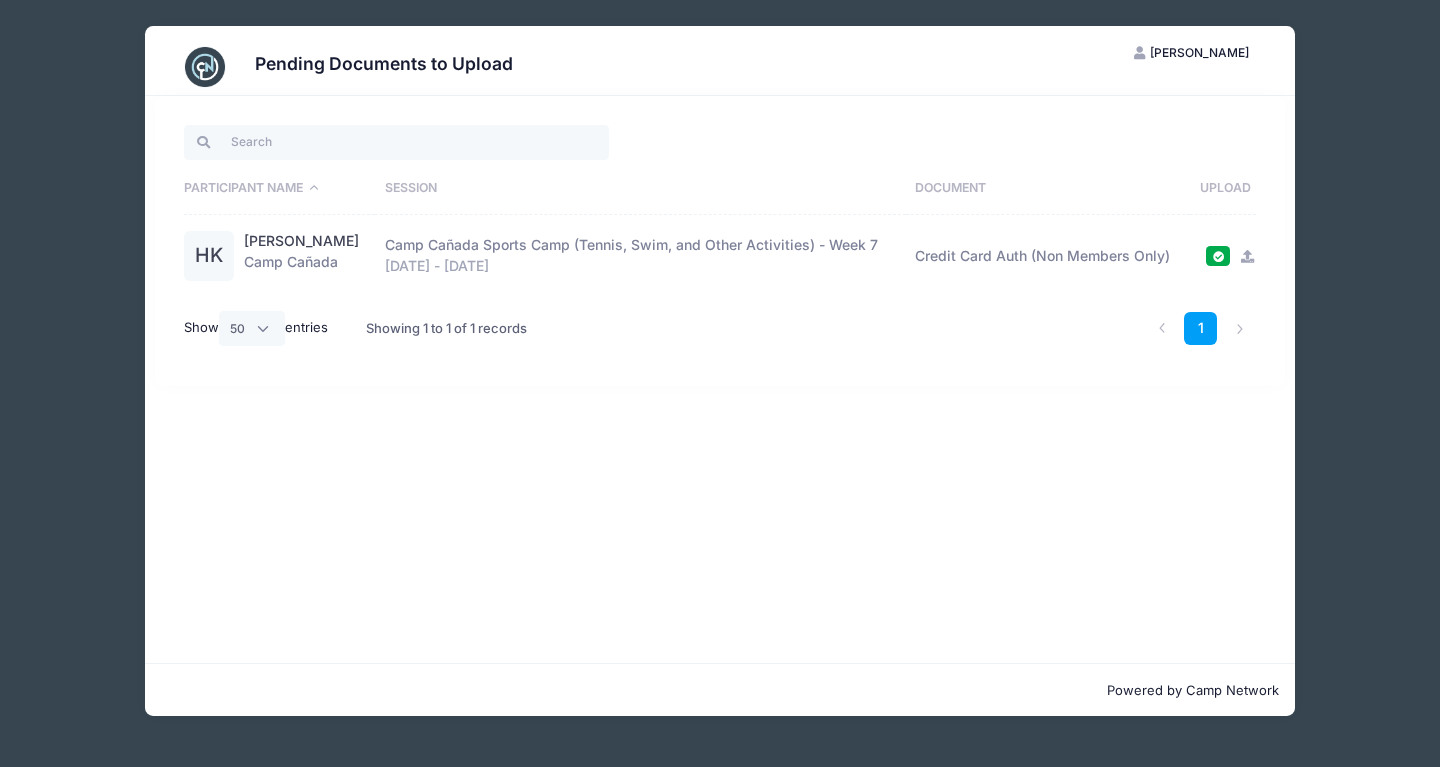 click on "Pending Documents to Upload
EK Eric Kulczycki      My Account
Logout
Participant Name Session Document Upload
HK" at bounding box center [720, 371] 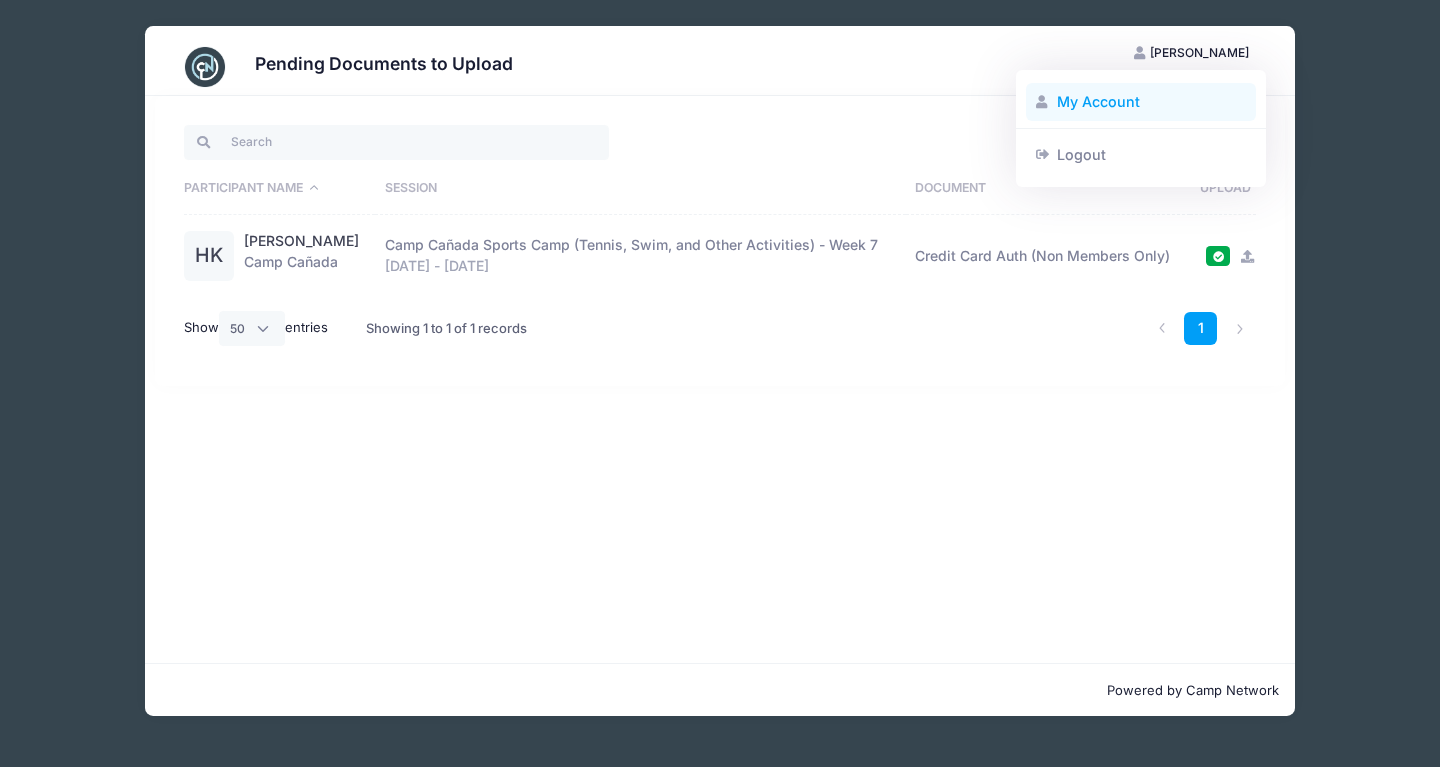 click on "My Account" at bounding box center (1141, 102) 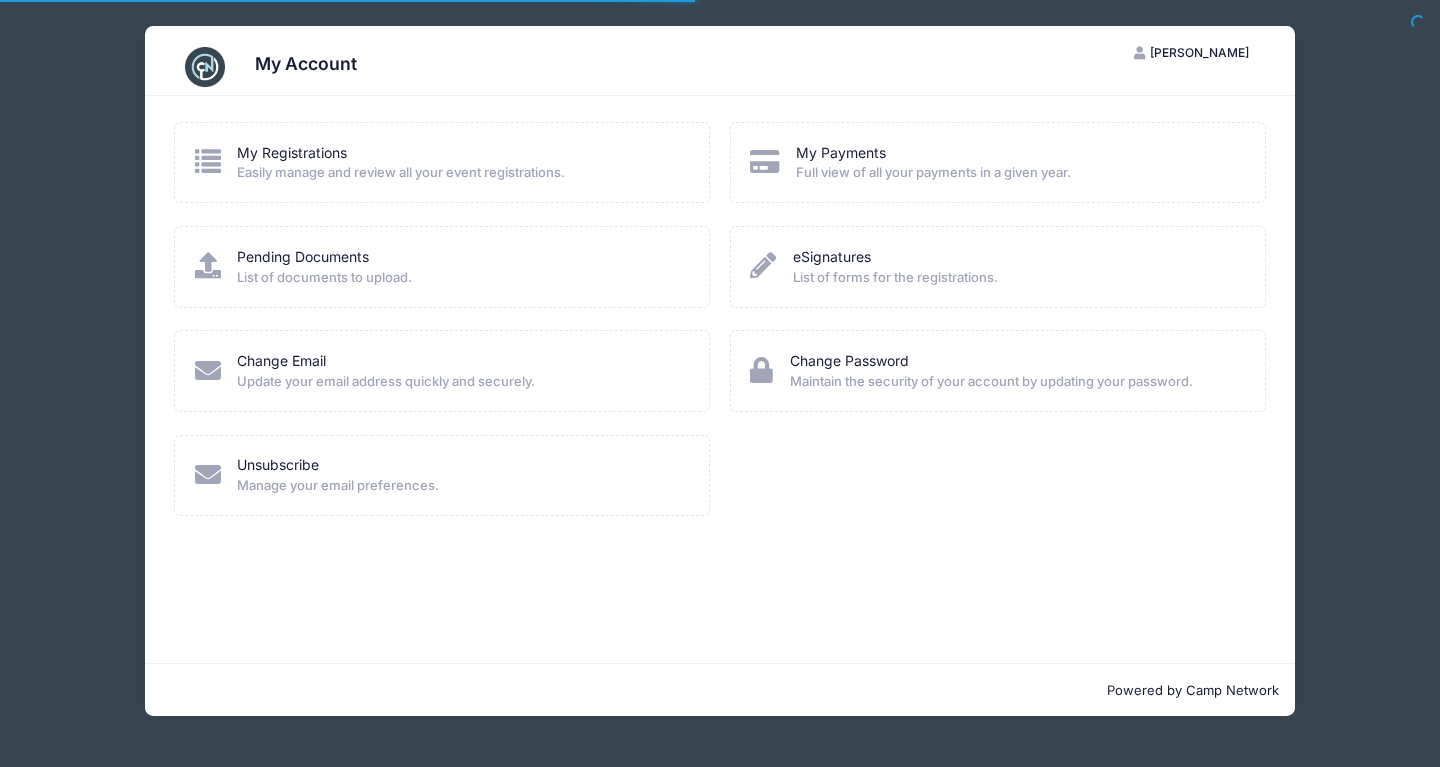 scroll, scrollTop: 0, scrollLeft: 0, axis: both 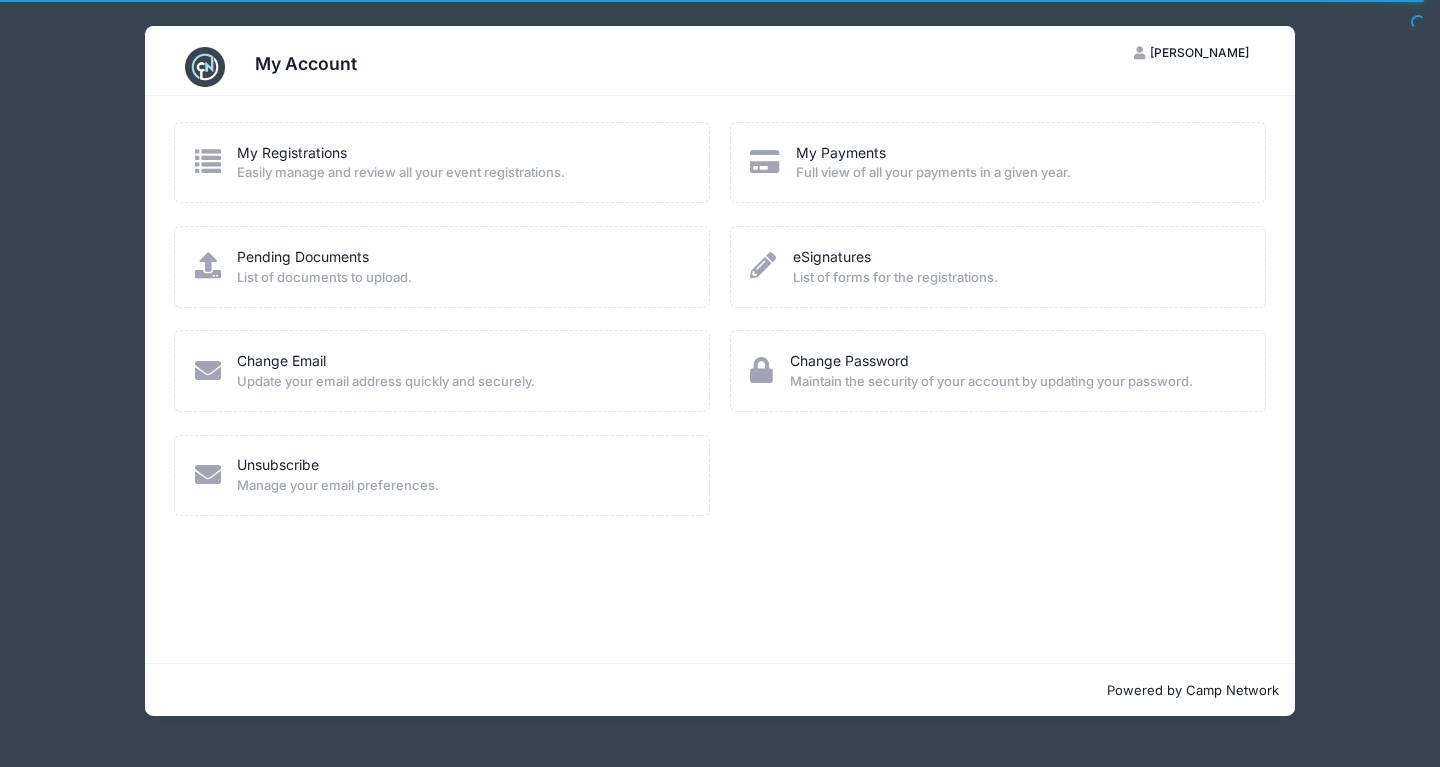 click on "My Registrations Easily manage and review all your event registrations." at bounding box center [401, 163] 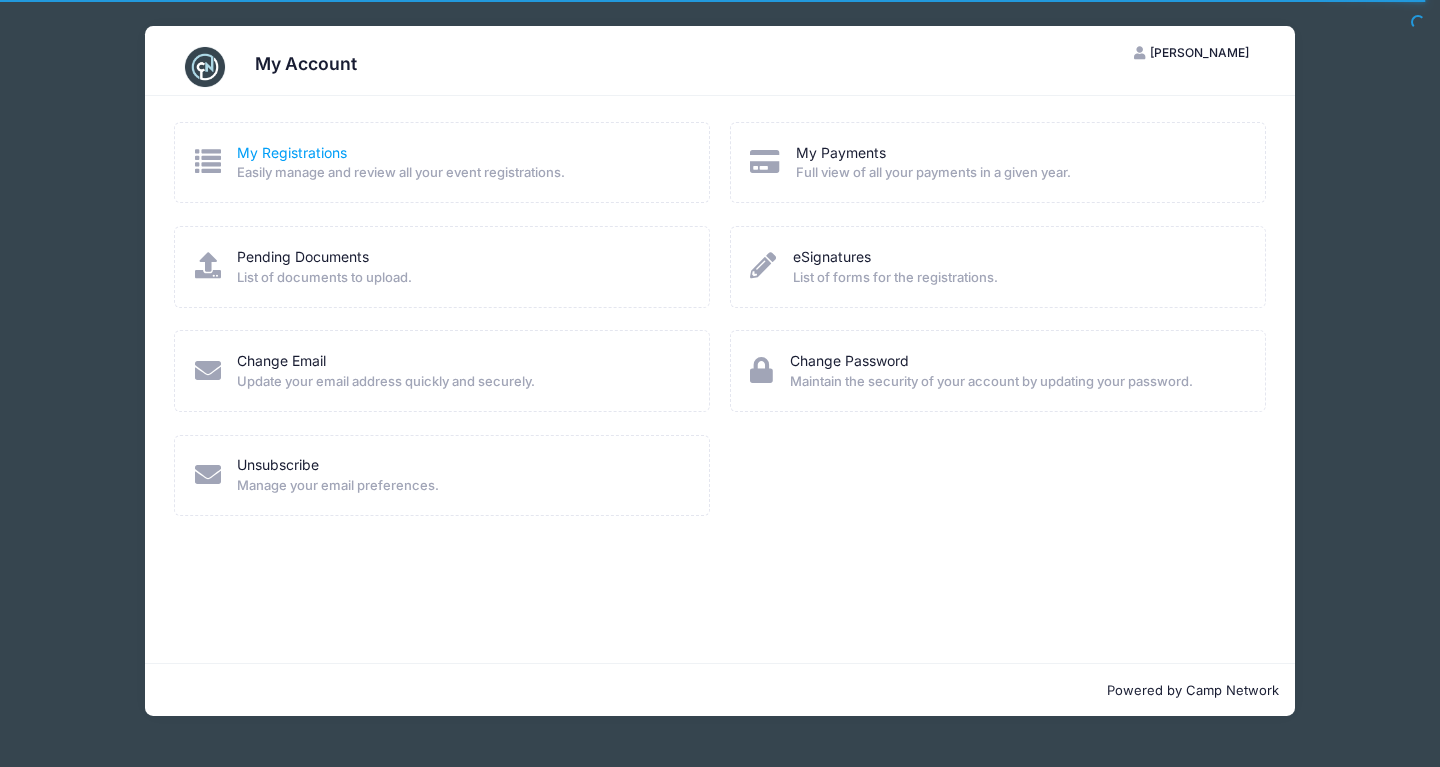 click on "My Registrations" at bounding box center (292, 152) 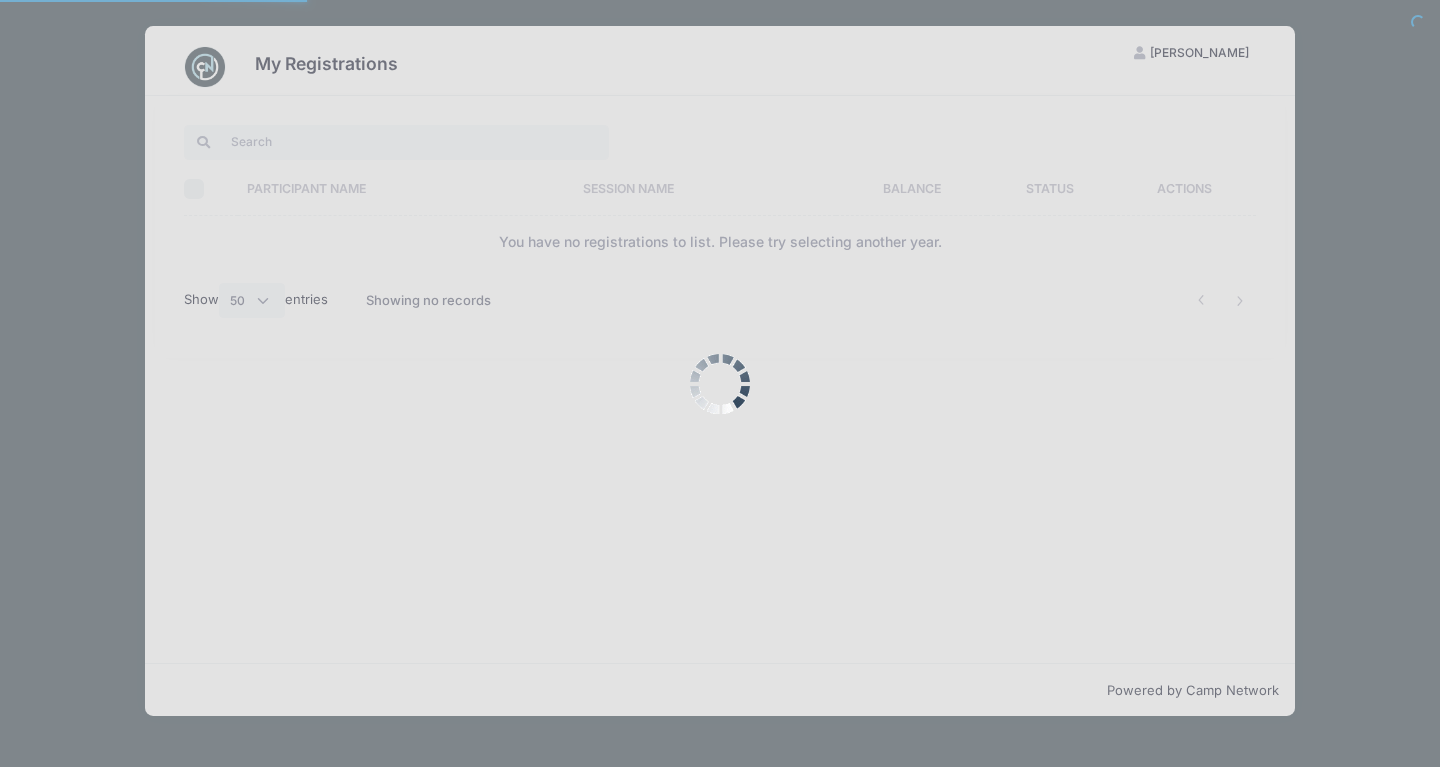 select on "50" 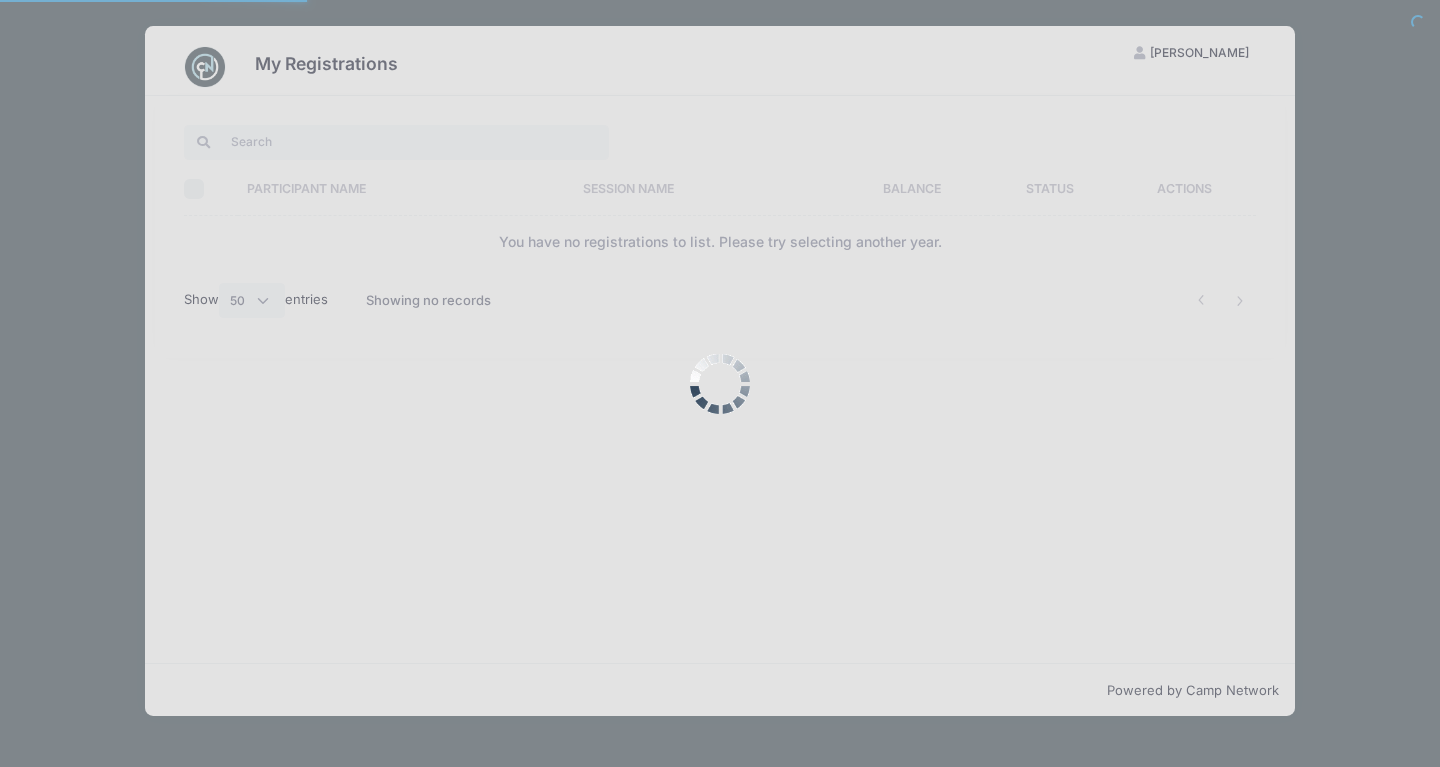 scroll, scrollTop: 0, scrollLeft: 0, axis: both 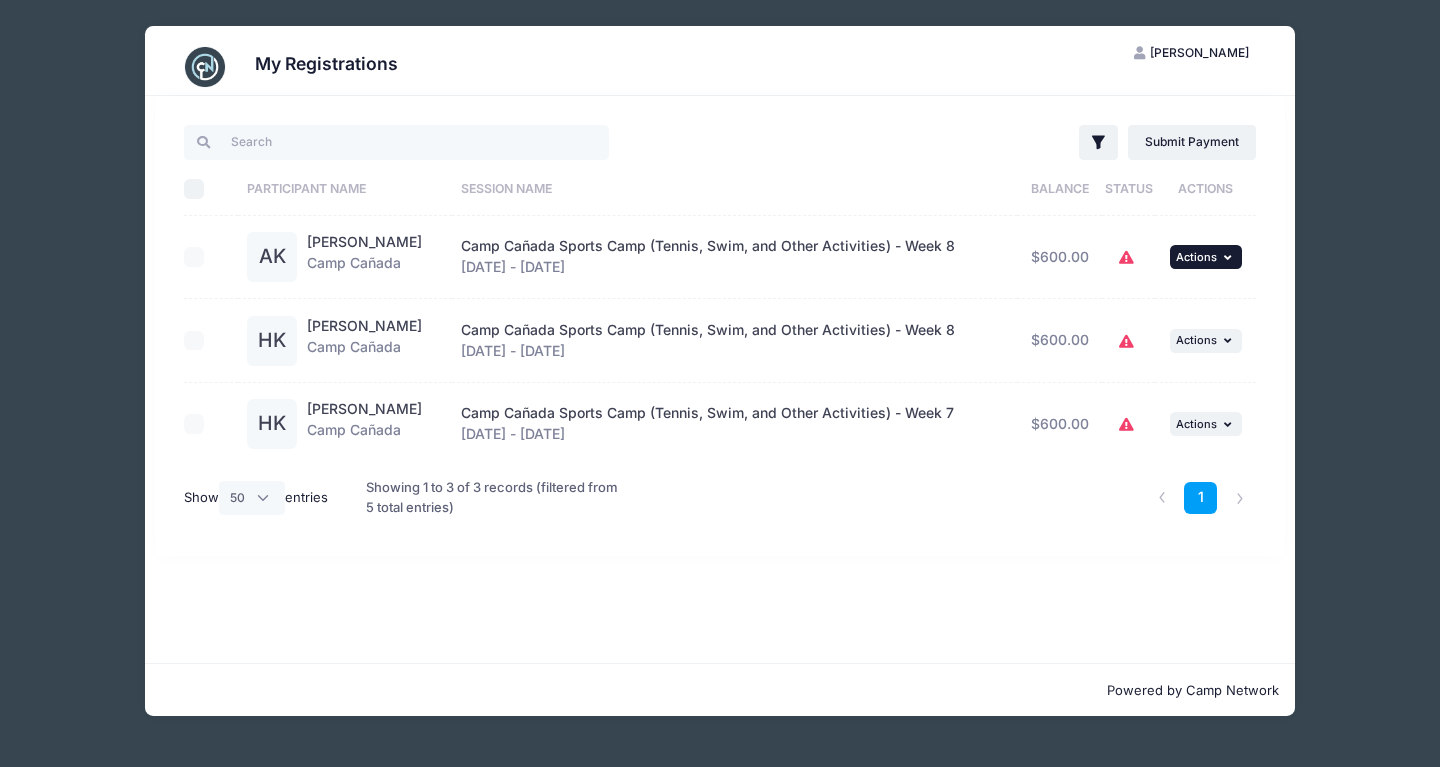 click at bounding box center (1230, 257) 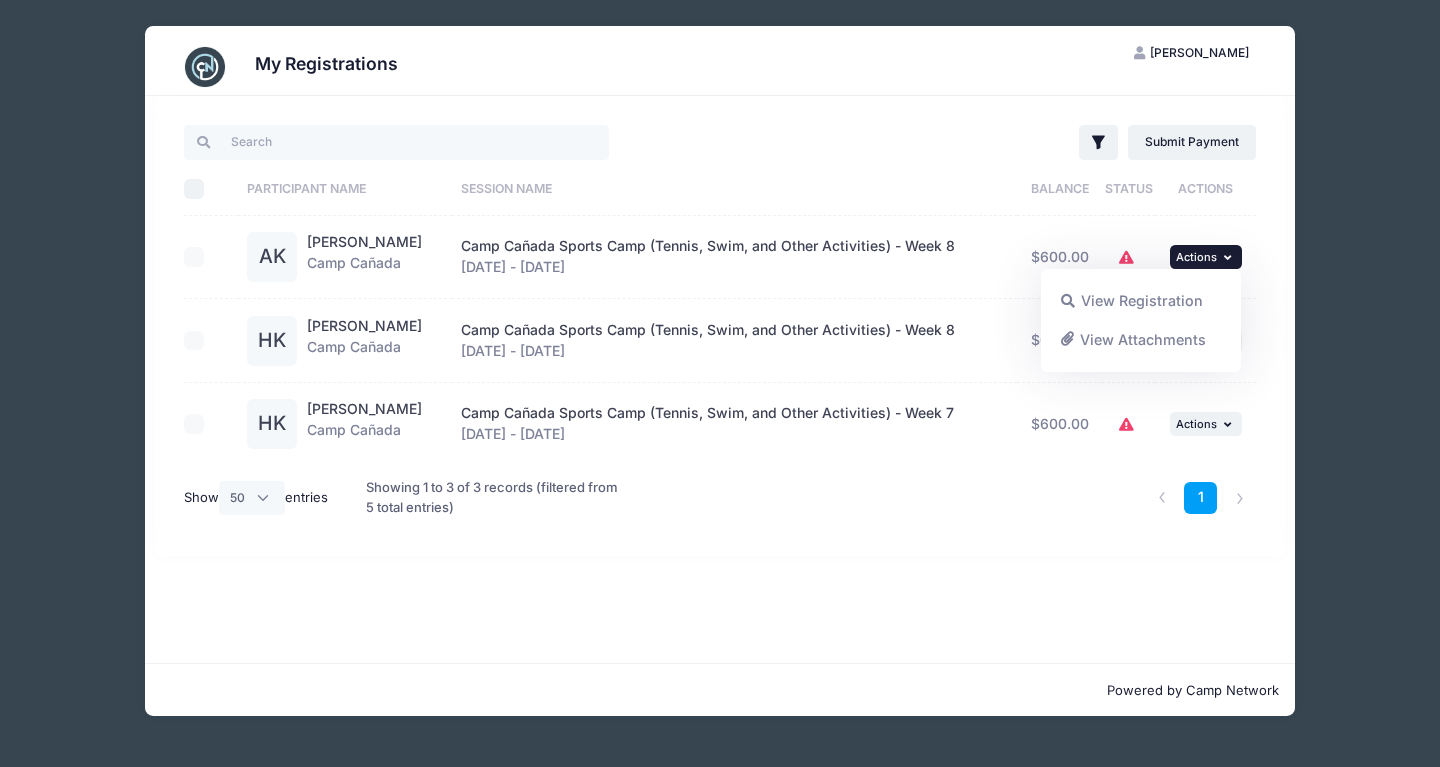 click on "Filter
Filter Options
Show:
Current Registrations
Past Registratations
Pending Registrations
Actions      Submit Payment
Upload Required Documents
Pending Documents
eSignatures Submit Payment
Balance" at bounding box center [720, 326] 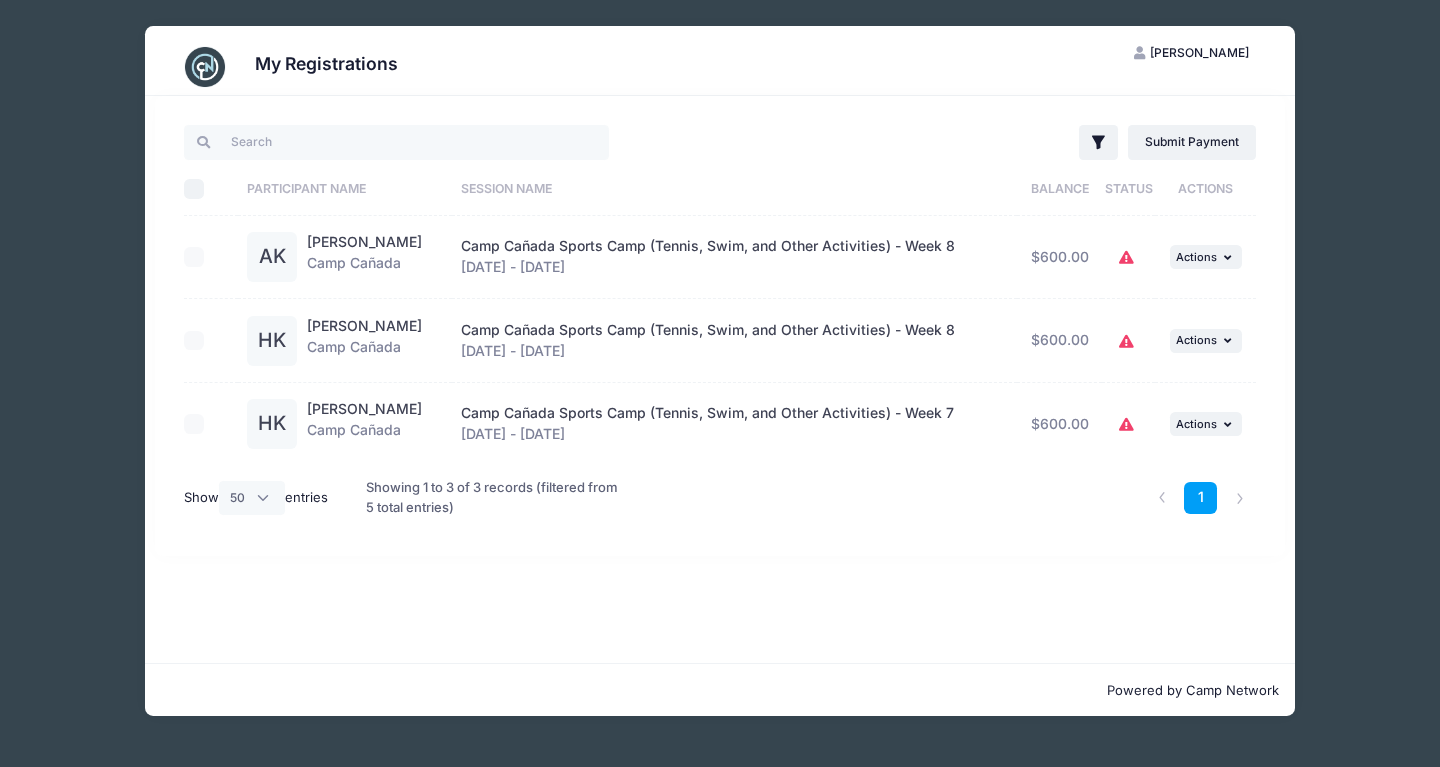 click 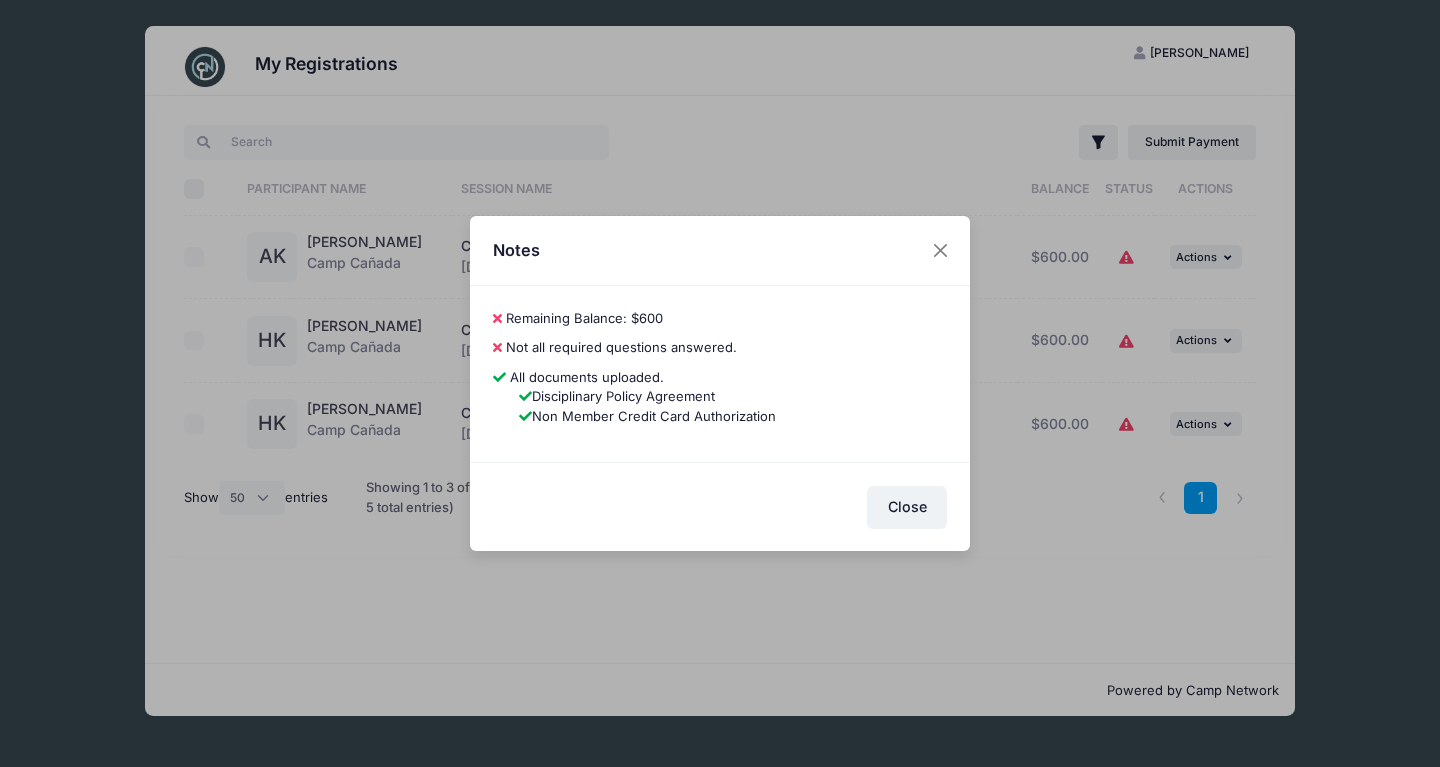 drag, startPoint x: 665, startPoint y: 352, endPoint x: 578, endPoint y: 348, distance: 87.0919 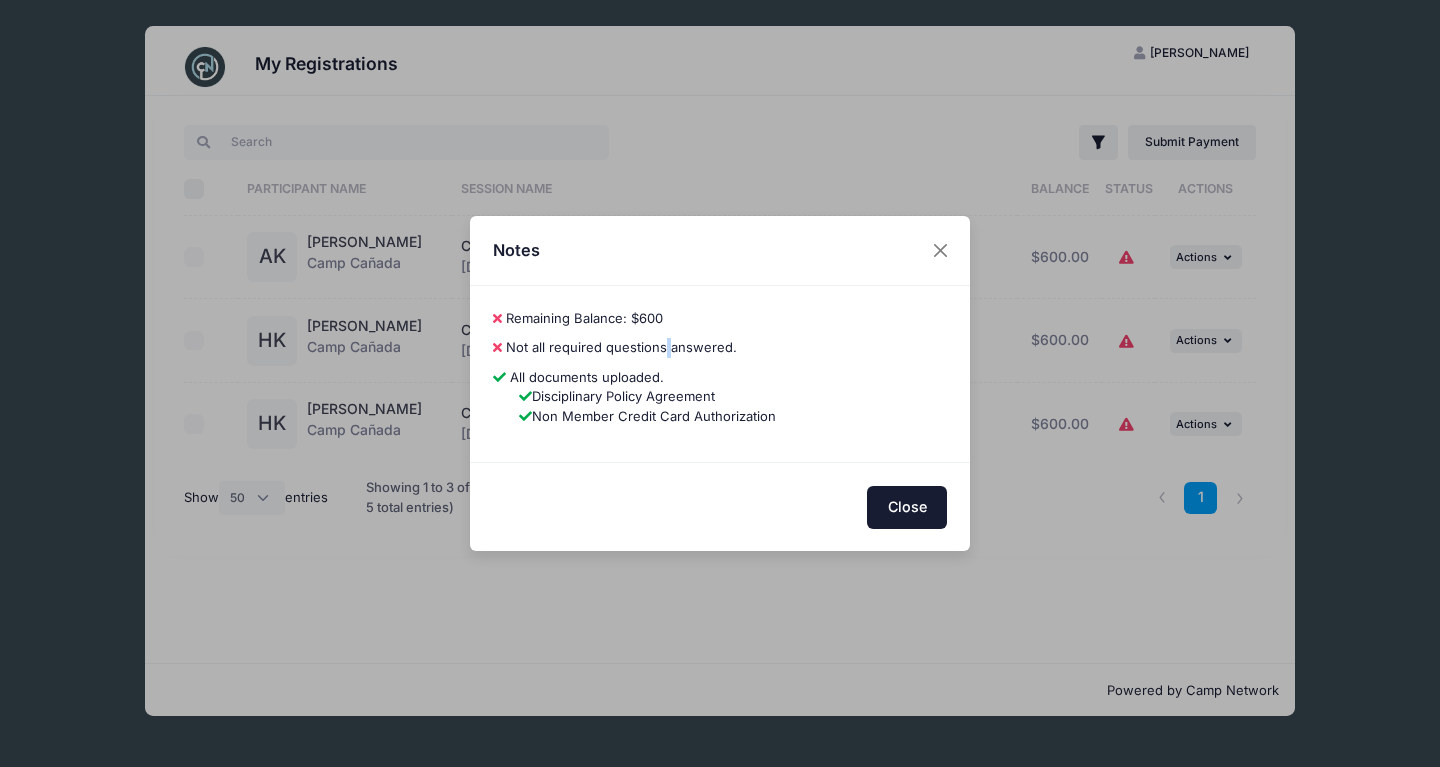 click on "Close" at bounding box center [907, 507] 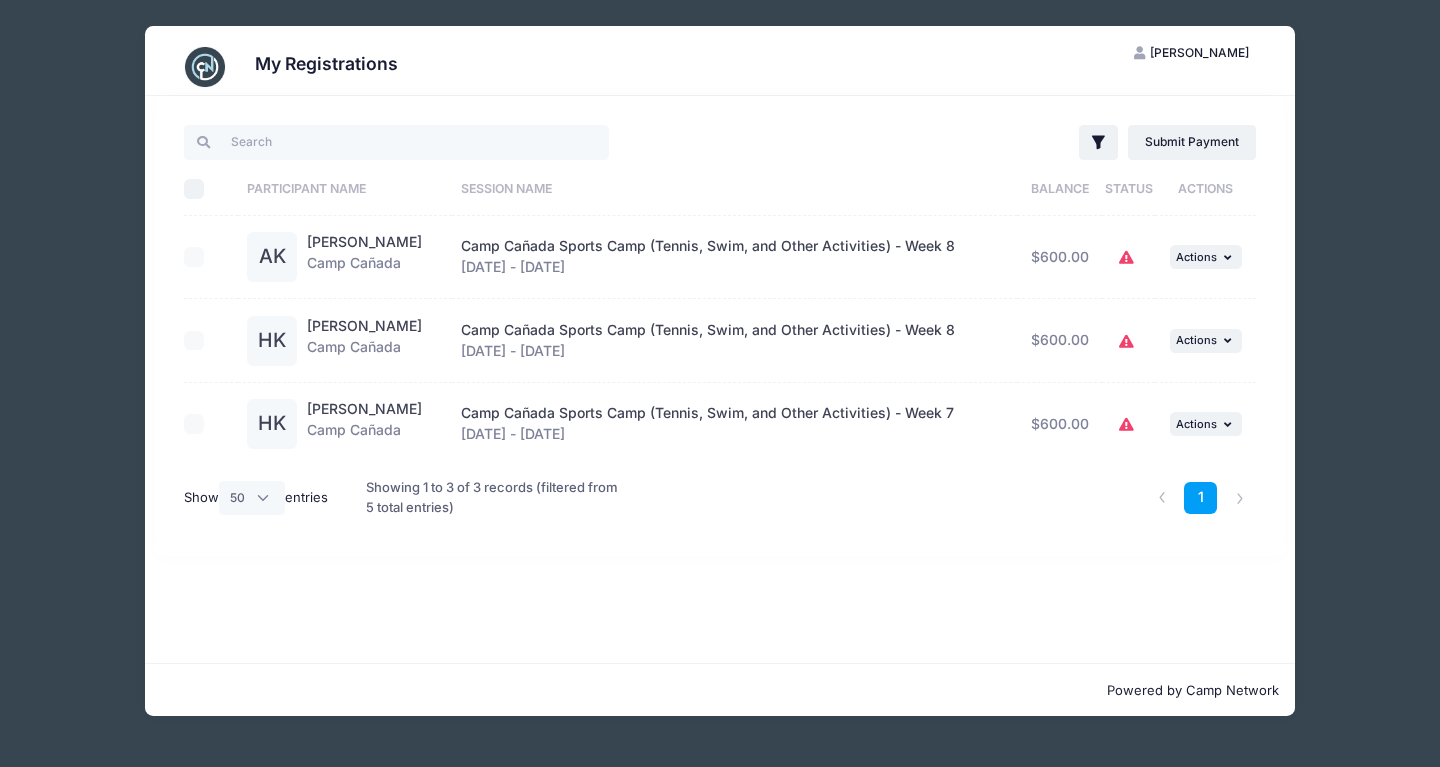 click 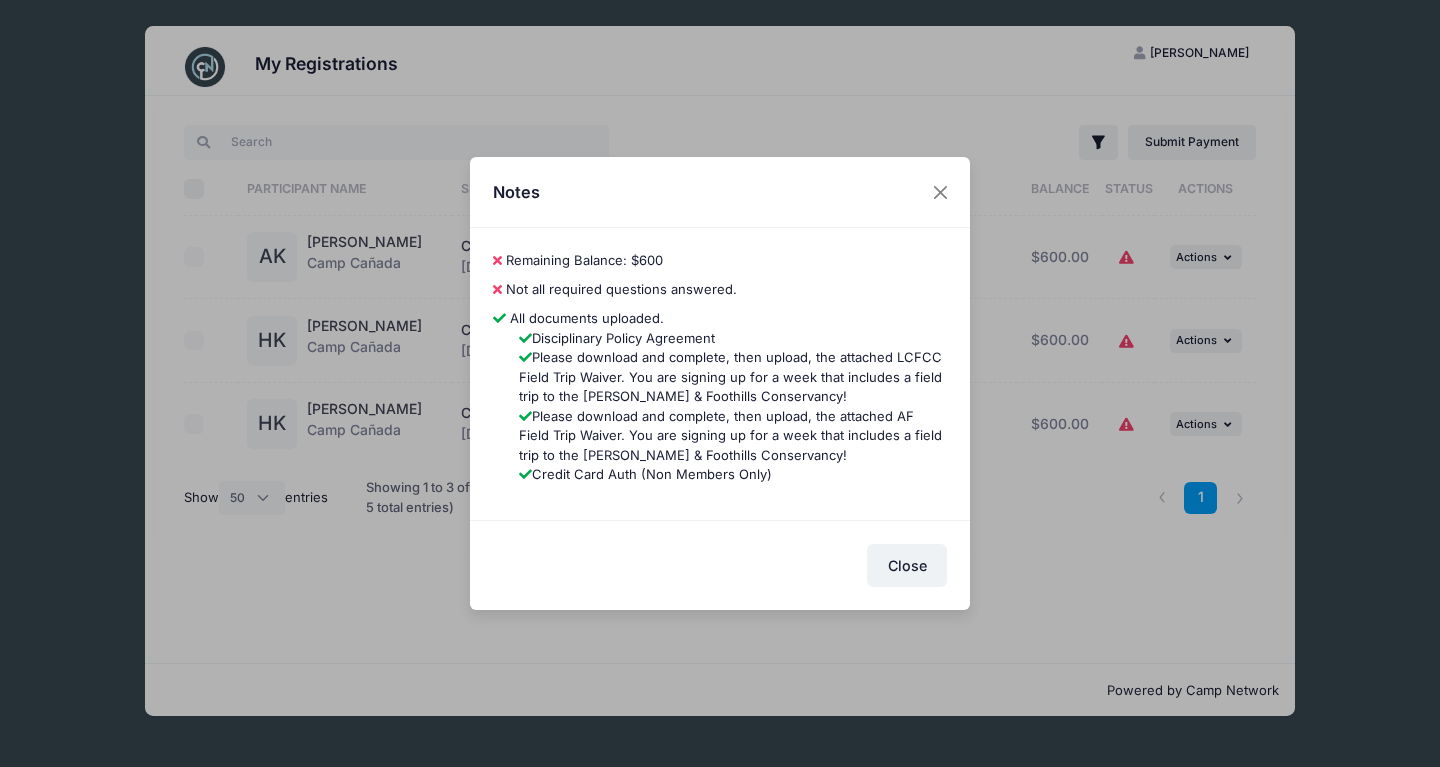 drag, startPoint x: 1380, startPoint y: 500, endPoint x: 1335, endPoint y: 500, distance: 45 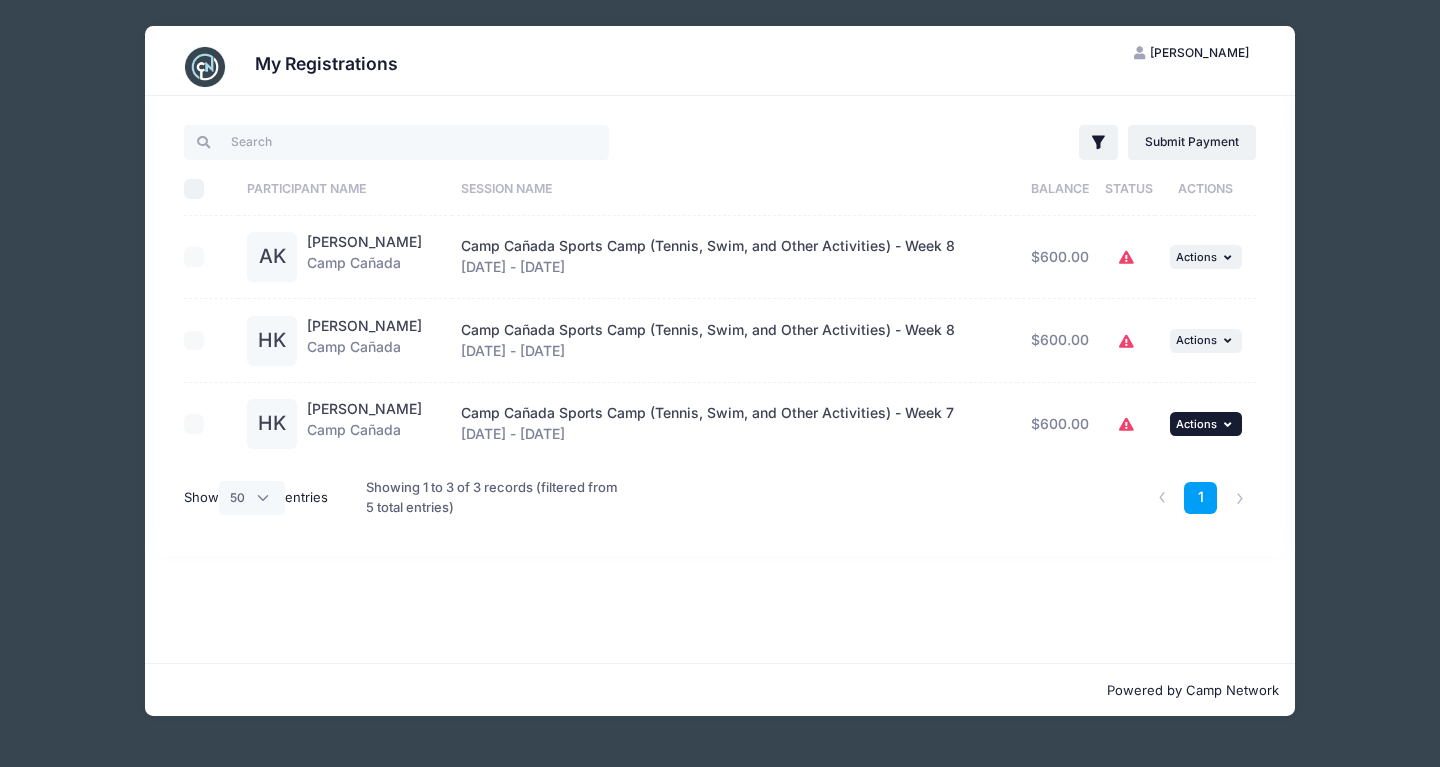 click on "... Actions" at bounding box center (1206, 424) 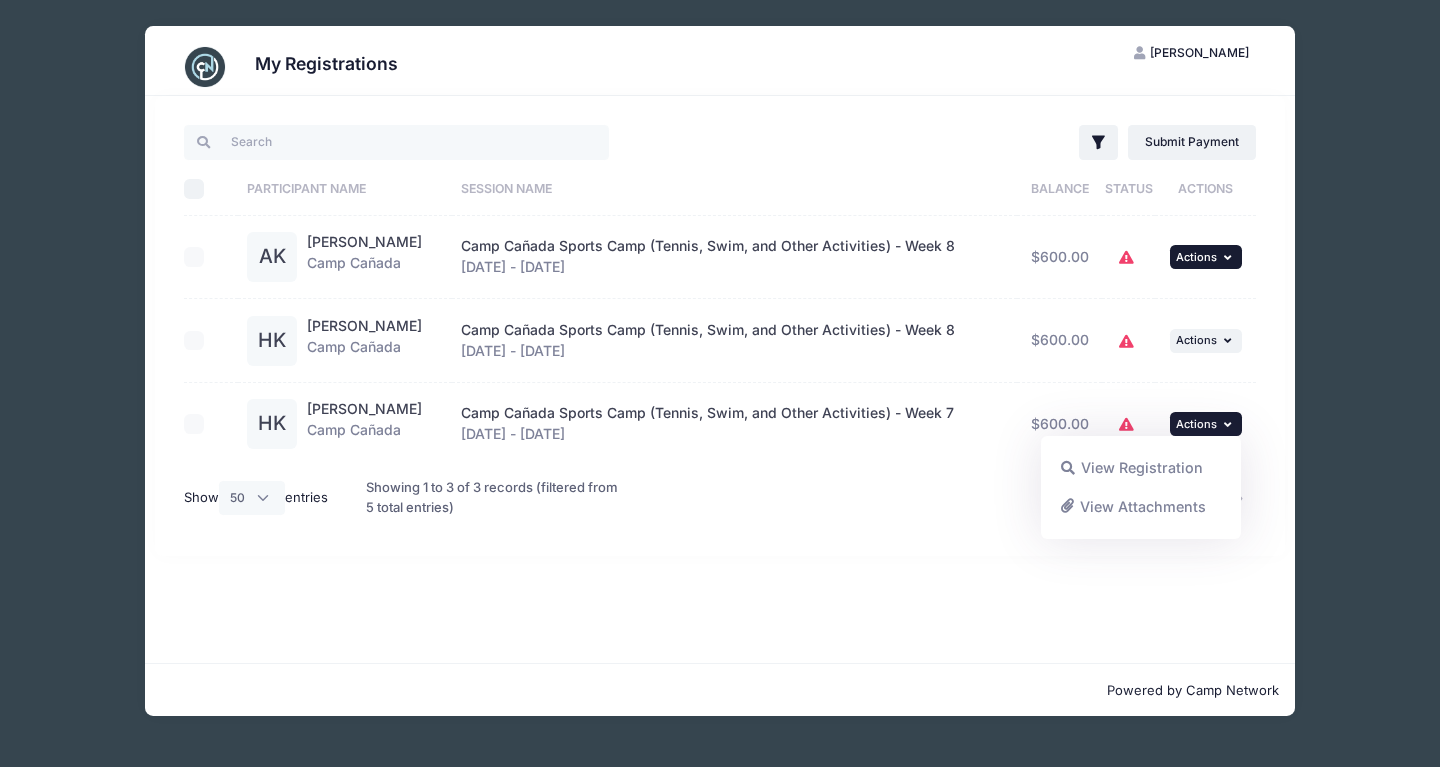 click on "Actions" at bounding box center (1196, 257) 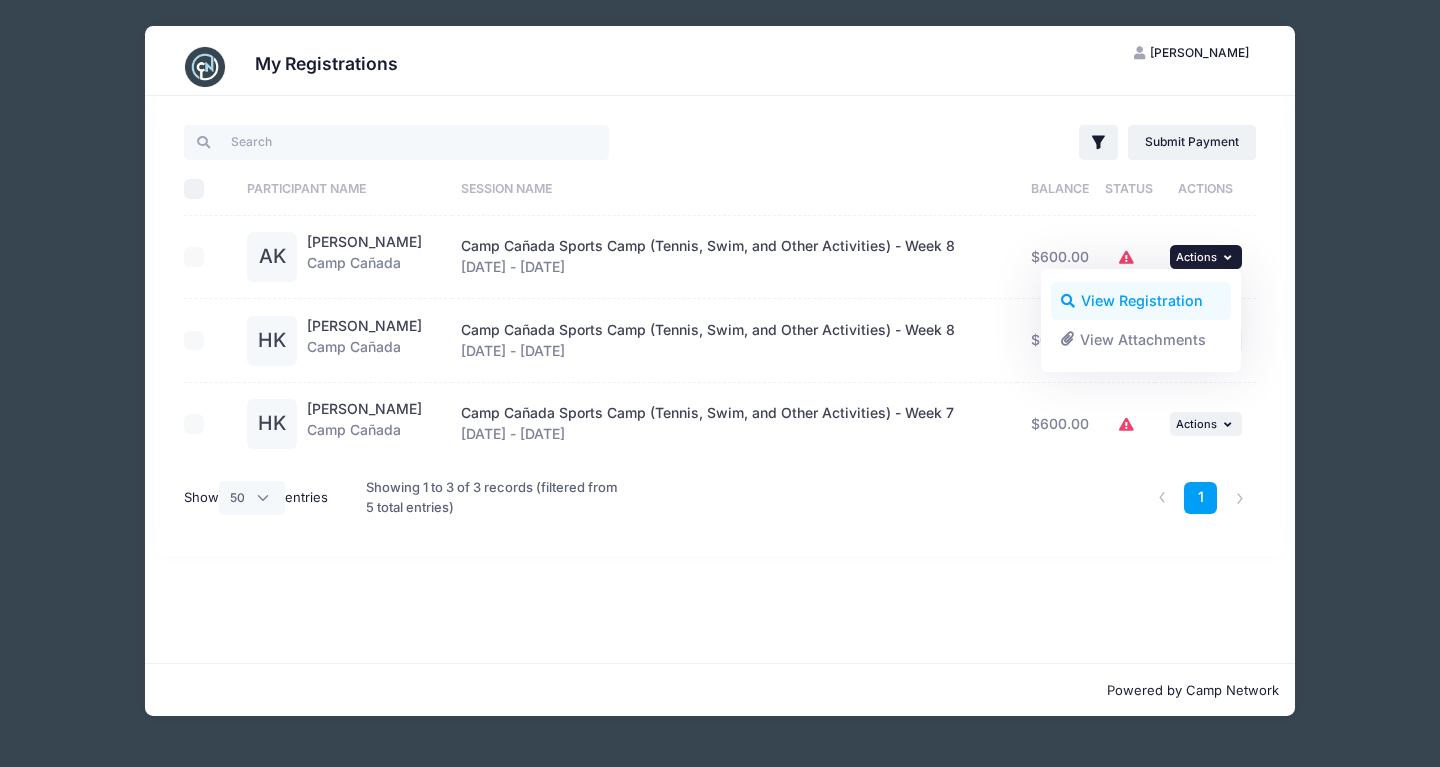 click on "View Registration" at bounding box center (1141, 301) 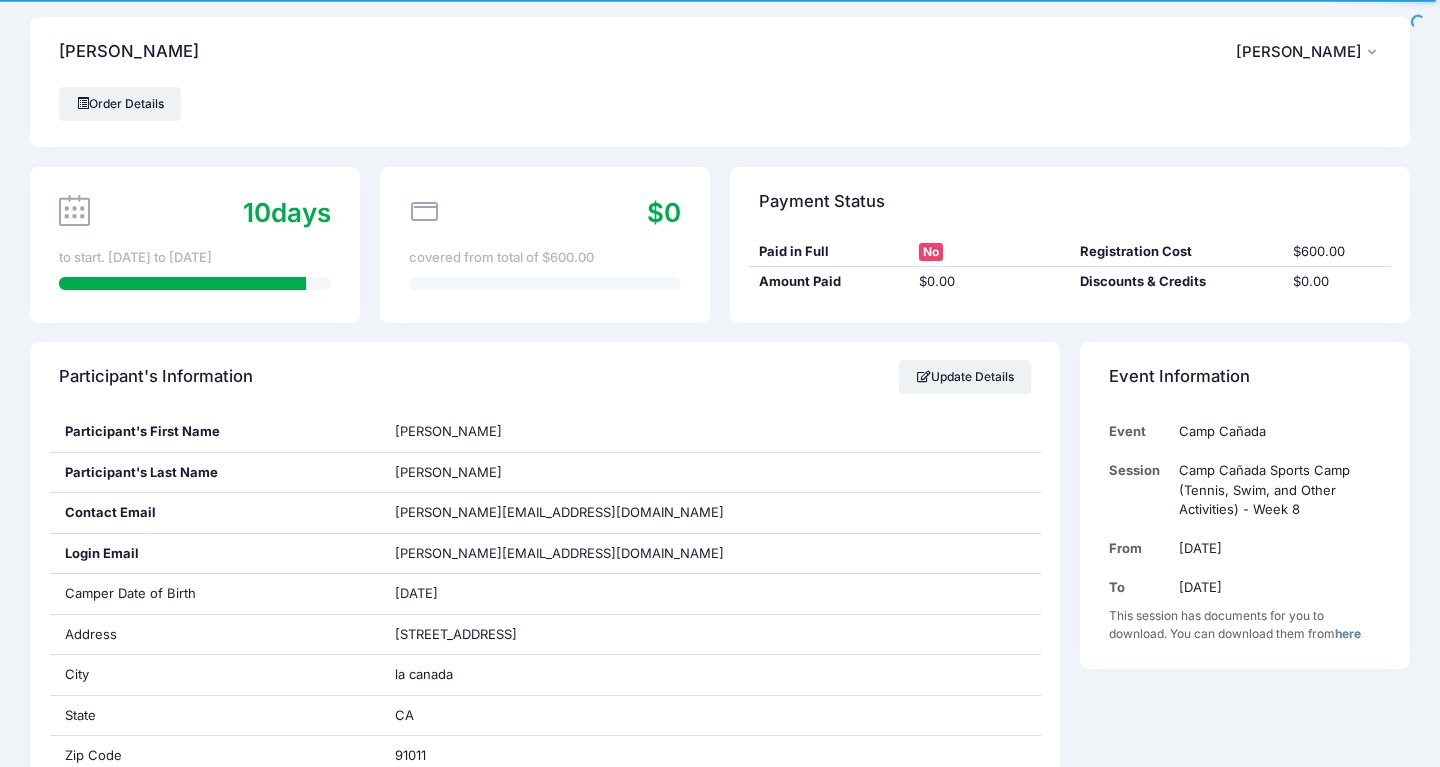scroll, scrollTop: 0, scrollLeft: 0, axis: both 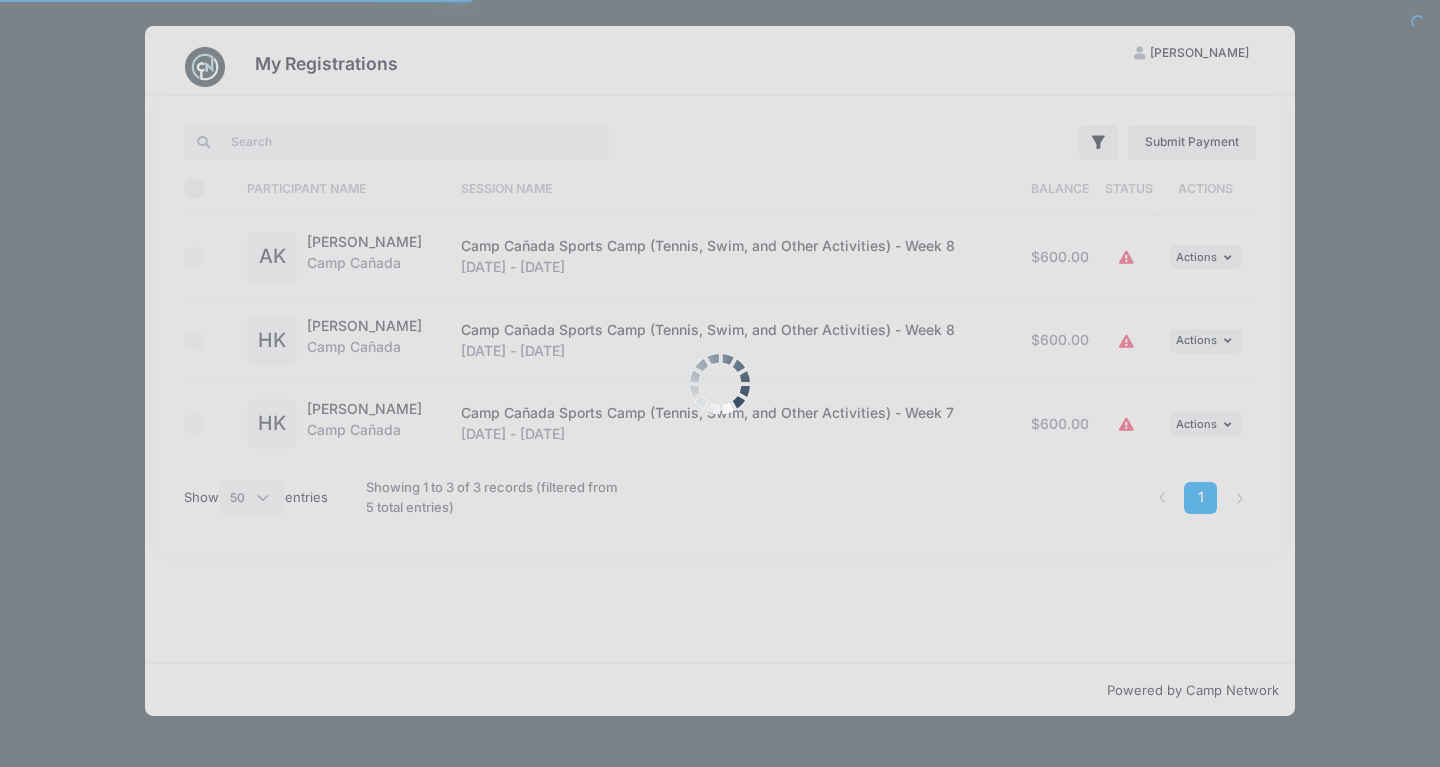 select on "50" 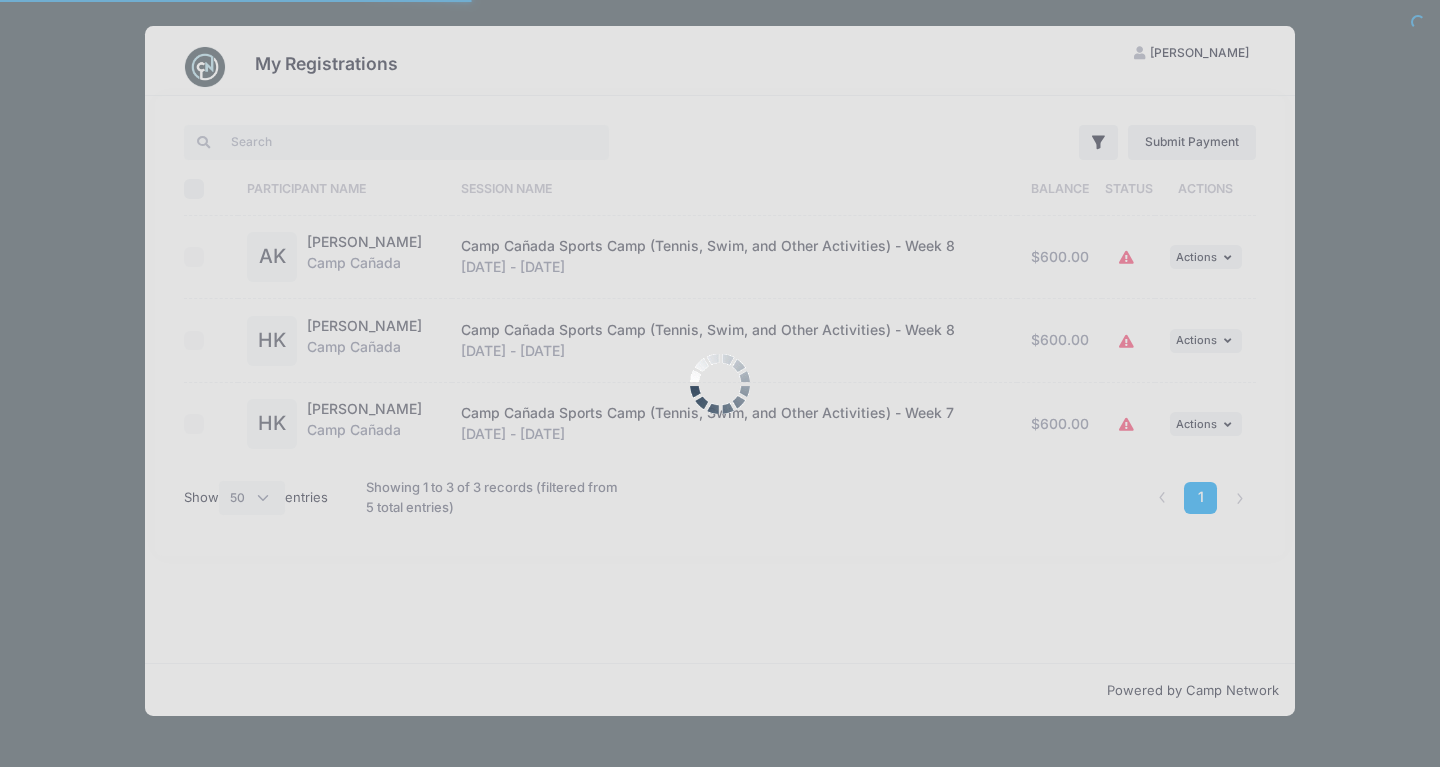 scroll, scrollTop: 0, scrollLeft: 0, axis: both 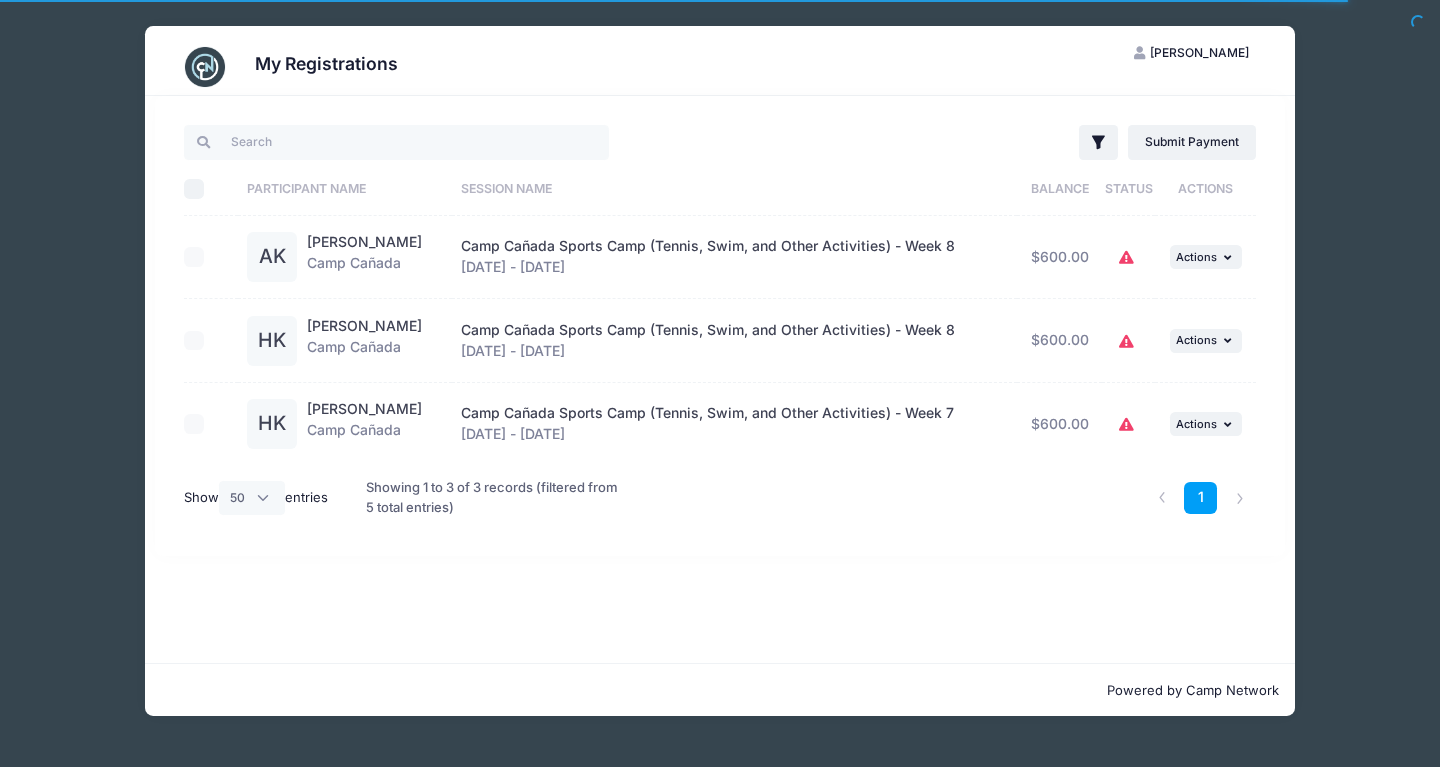 click 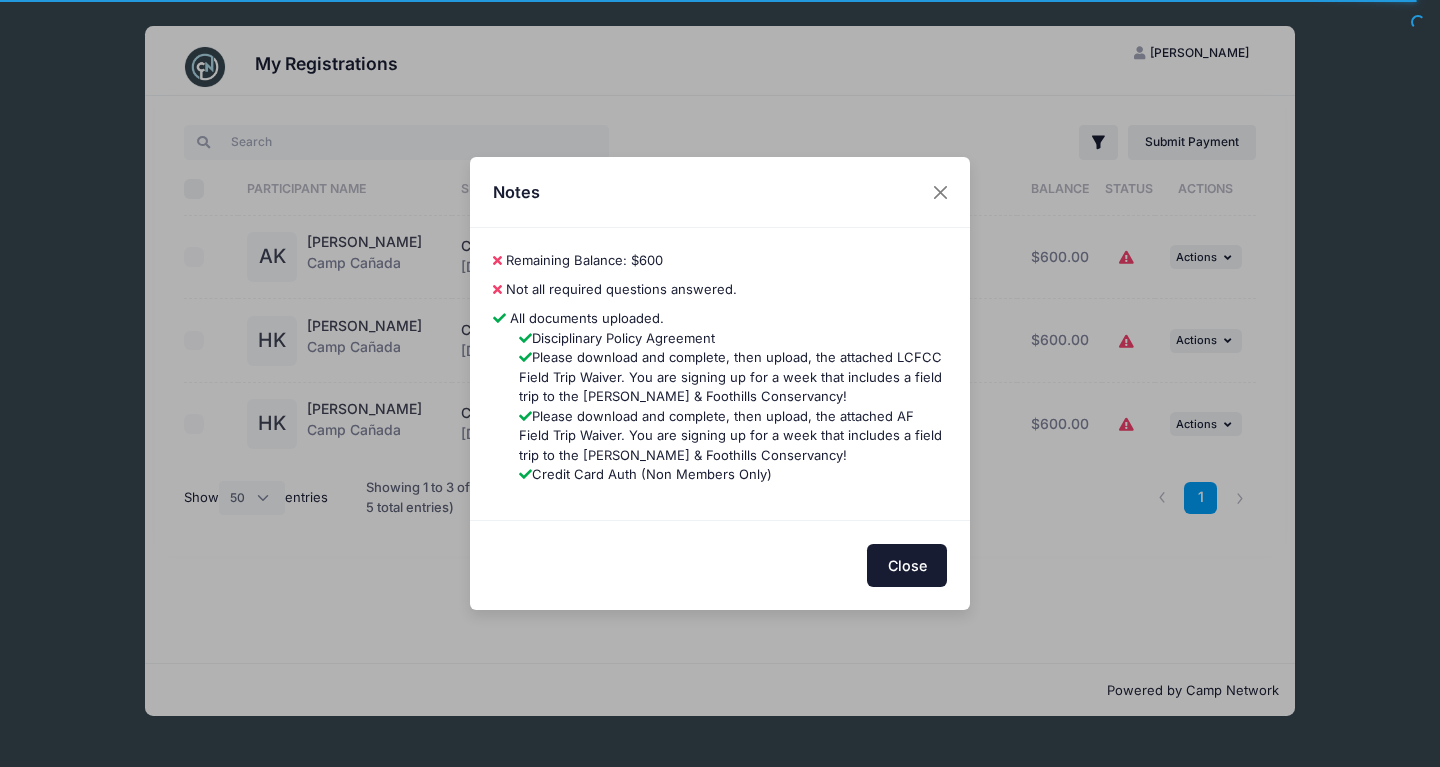 click on "Close" at bounding box center [907, 565] 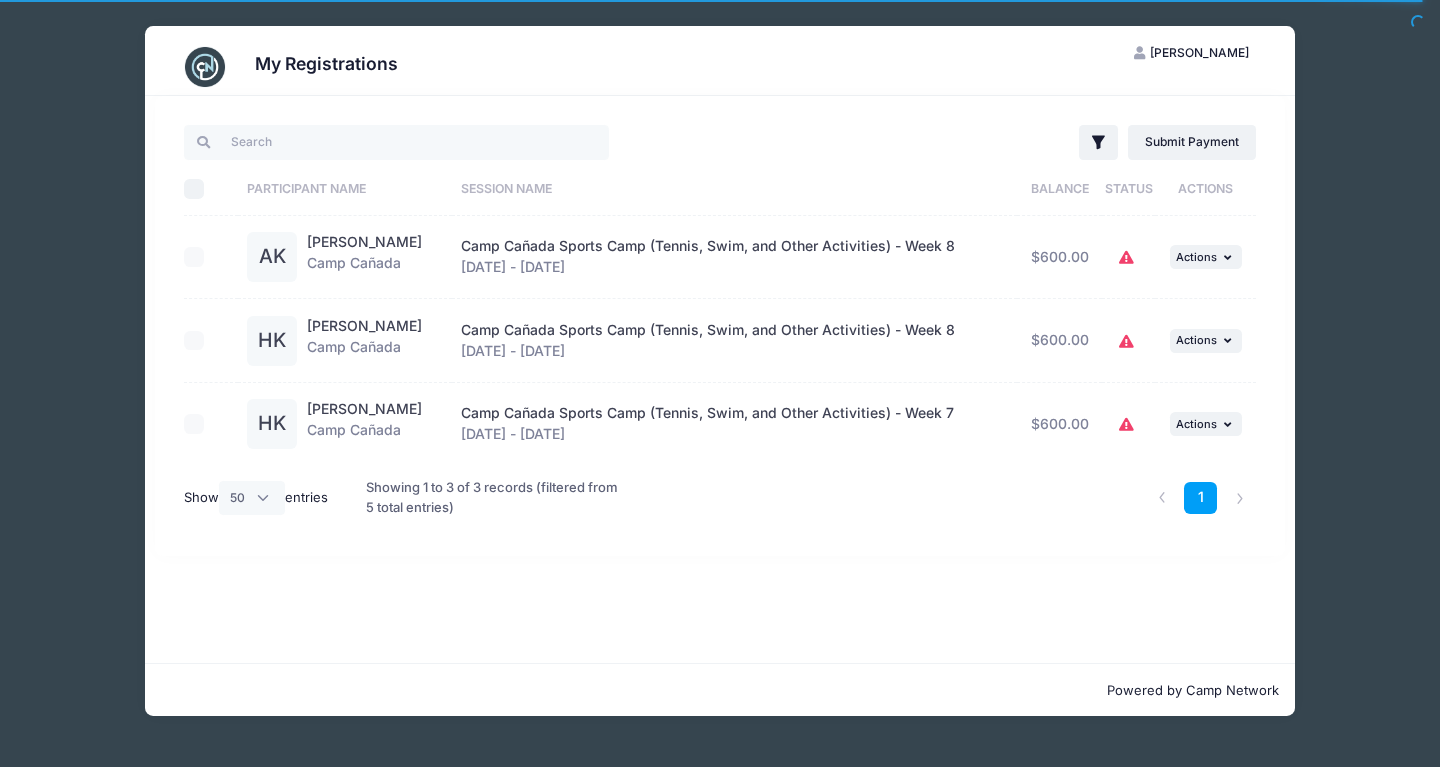 click on "Camp Cañada Sports Camp (Tennis, Swim, and Other Activities) - Week 7    Jul 21 - Jul 25, 2025" at bounding box center [734, 424] 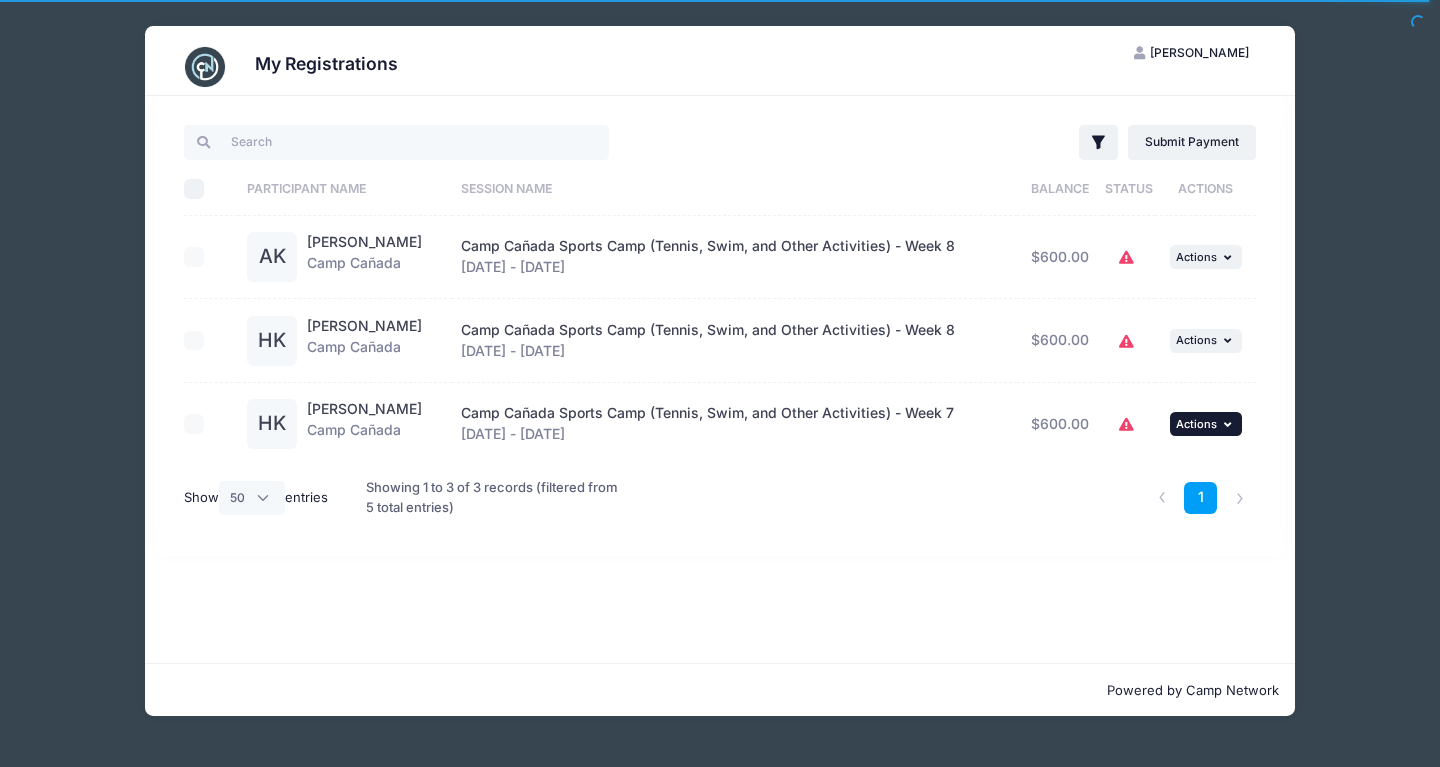 click on "Actions" at bounding box center (1196, 424) 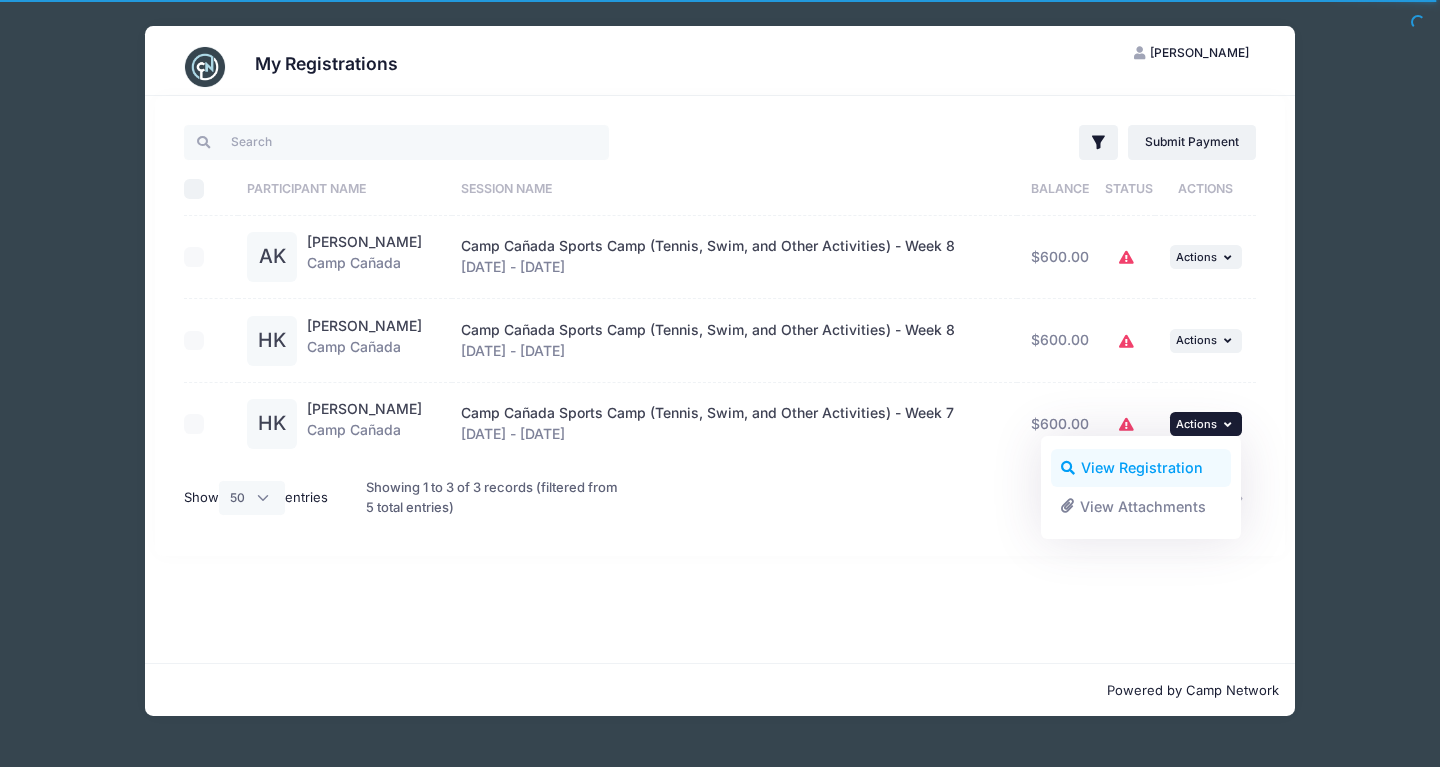 click on "View Registration" at bounding box center [1141, 468] 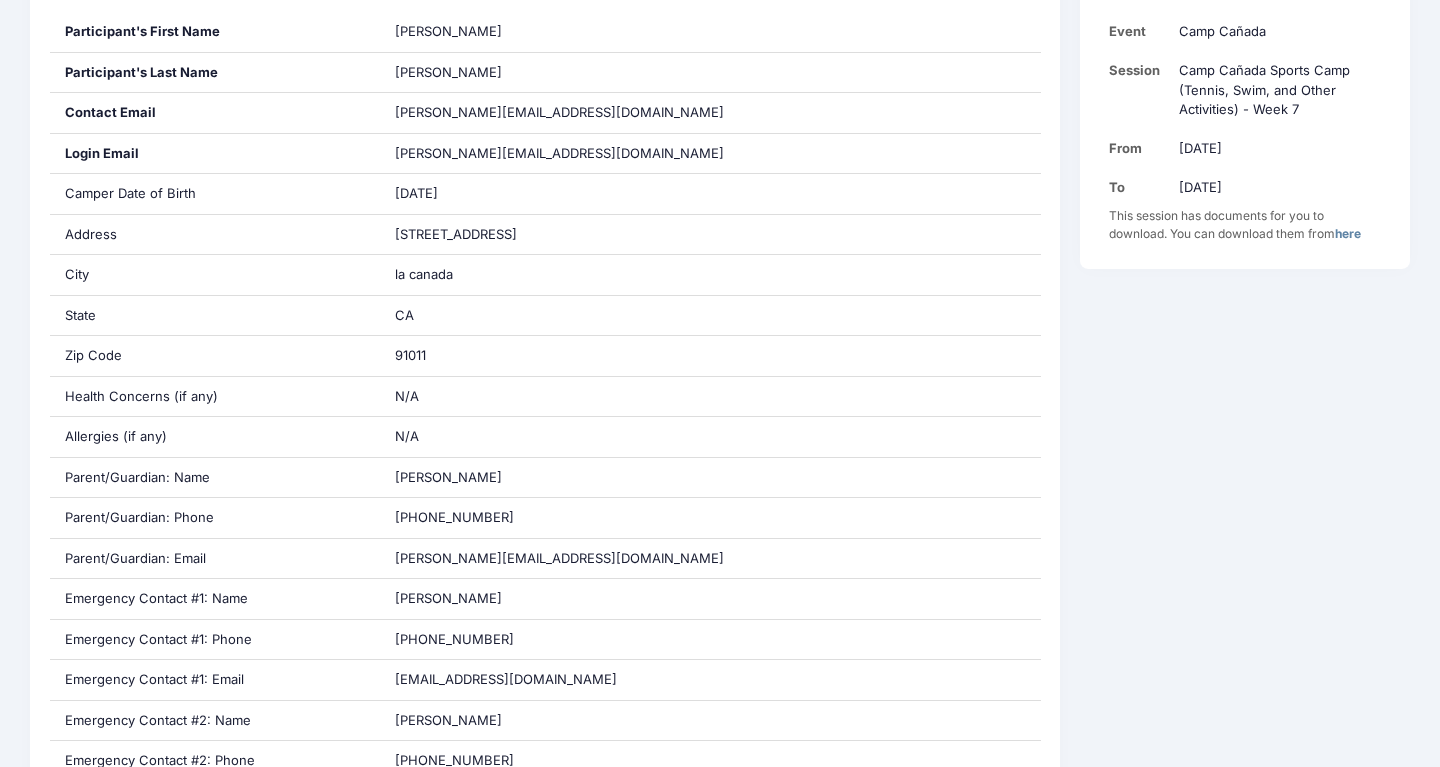 scroll, scrollTop: 0, scrollLeft: 0, axis: both 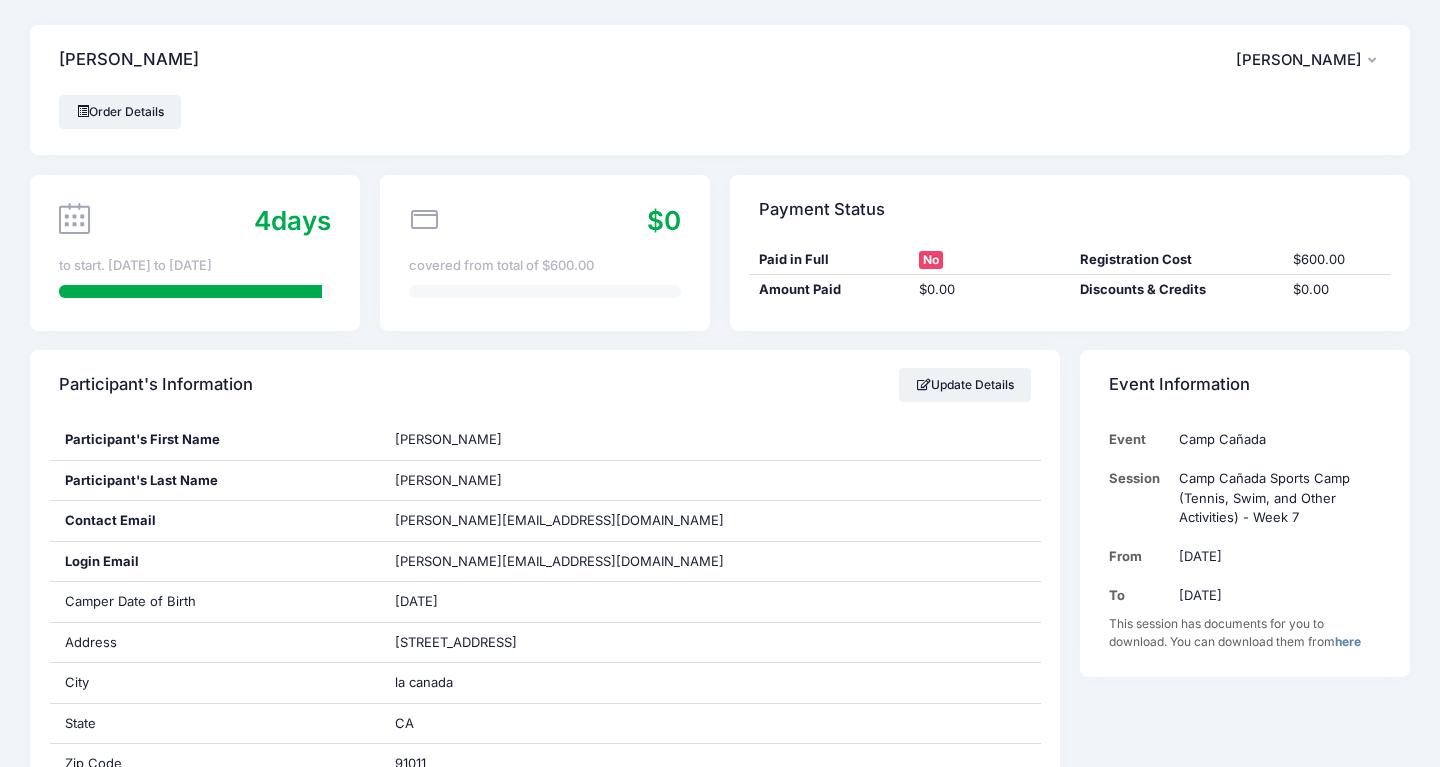 click on "[PERSON_NAME]" at bounding box center (1299, 60) 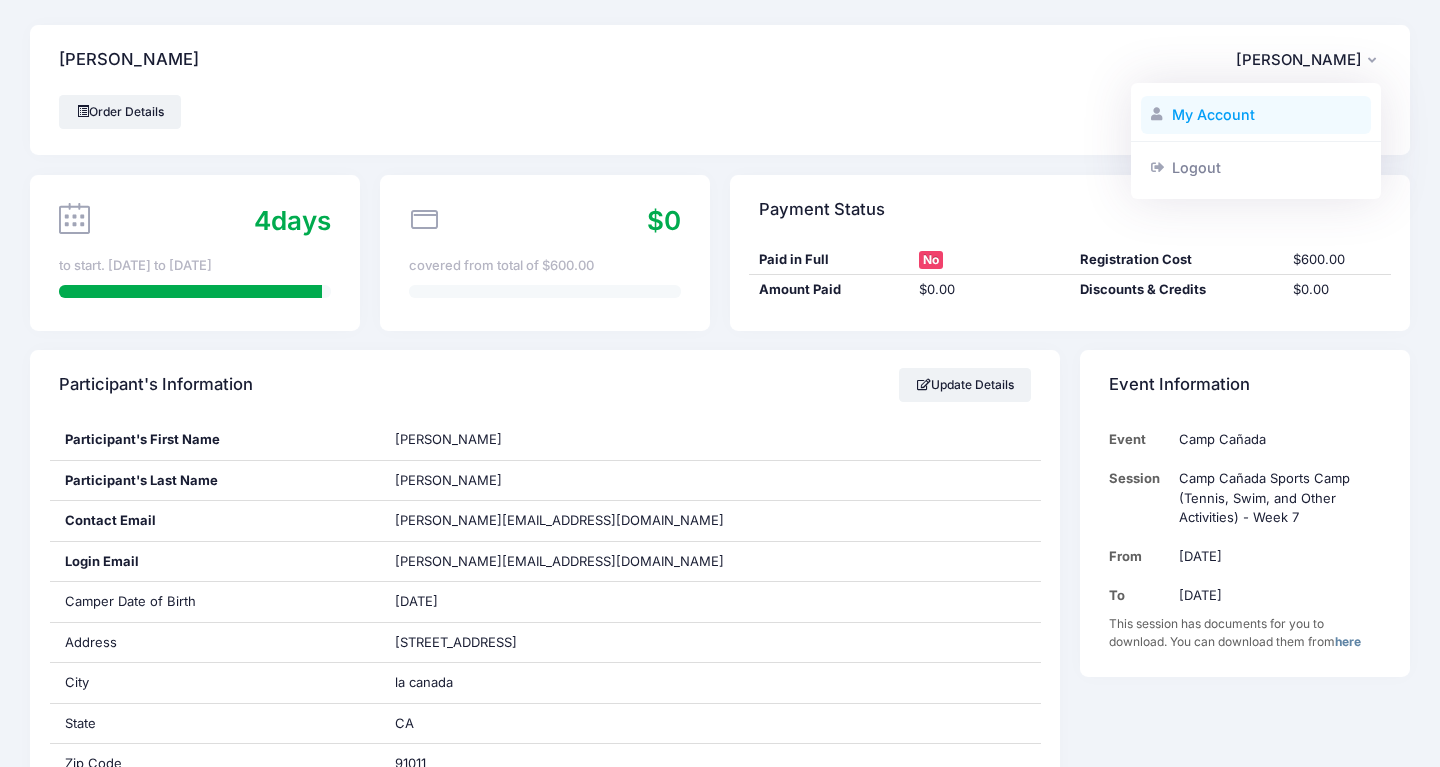 click on "My Account" at bounding box center (1256, 115) 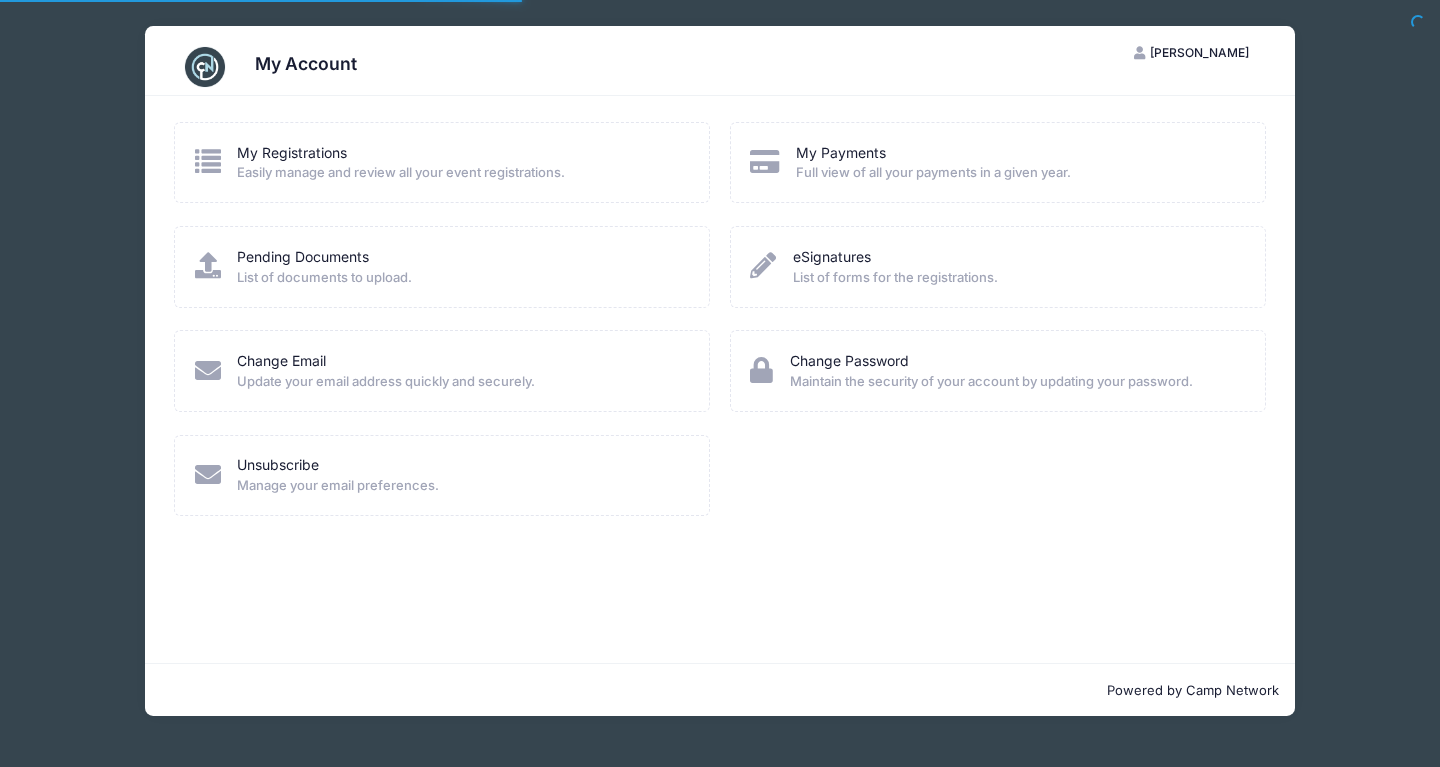 scroll, scrollTop: 0, scrollLeft: 0, axis: both 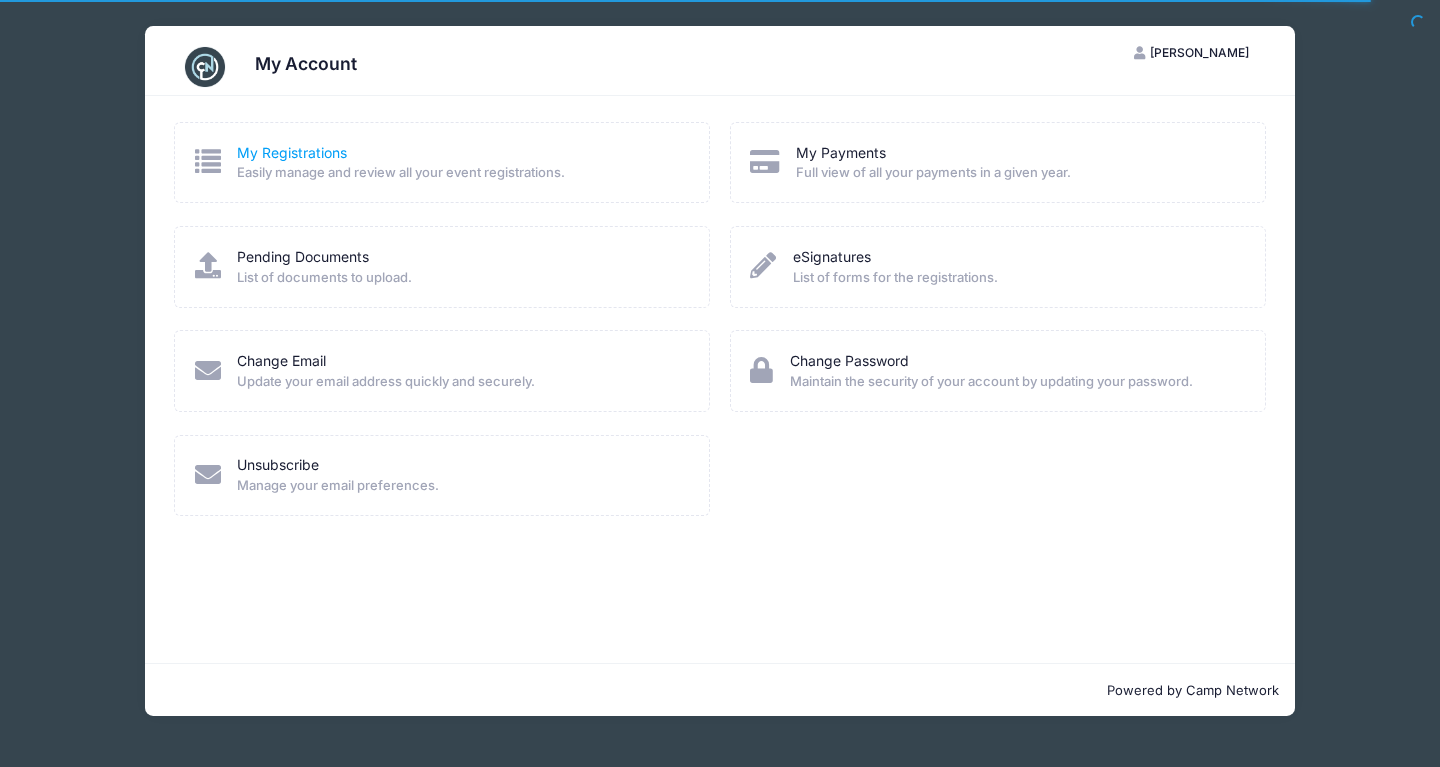 click on "My Registrations" at bounding box center [292, 152] 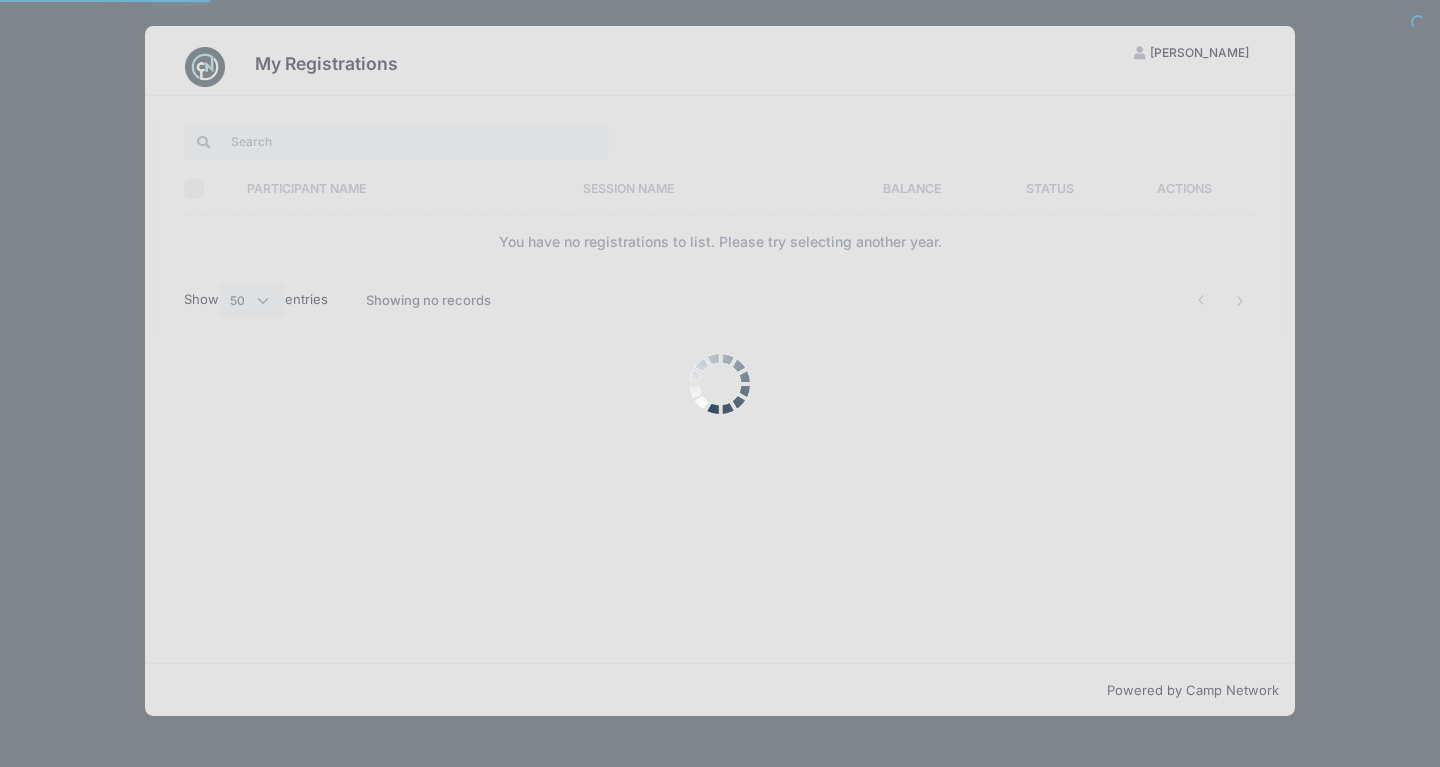 select on "50" 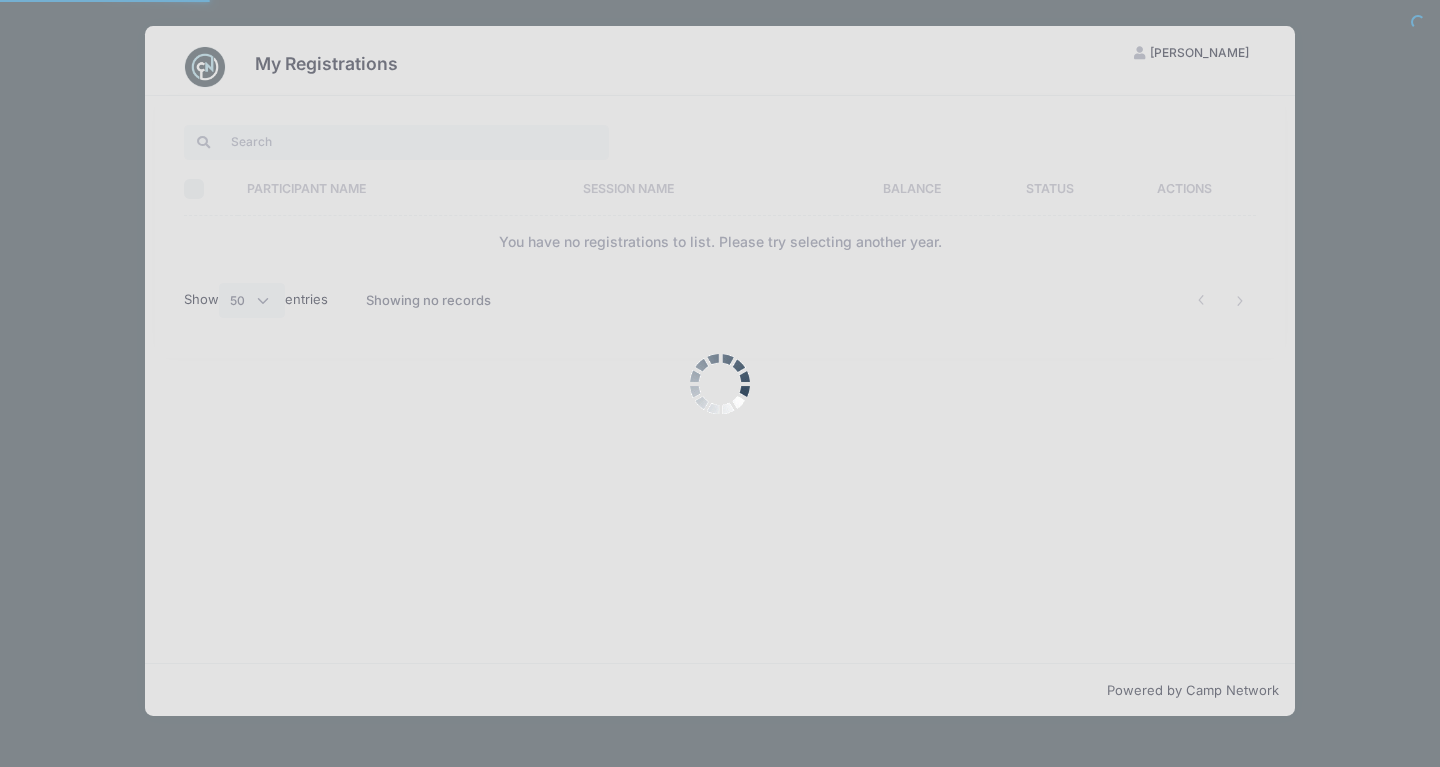 scroll, scrollTop: 0, scrollLeft: 0, axis: both 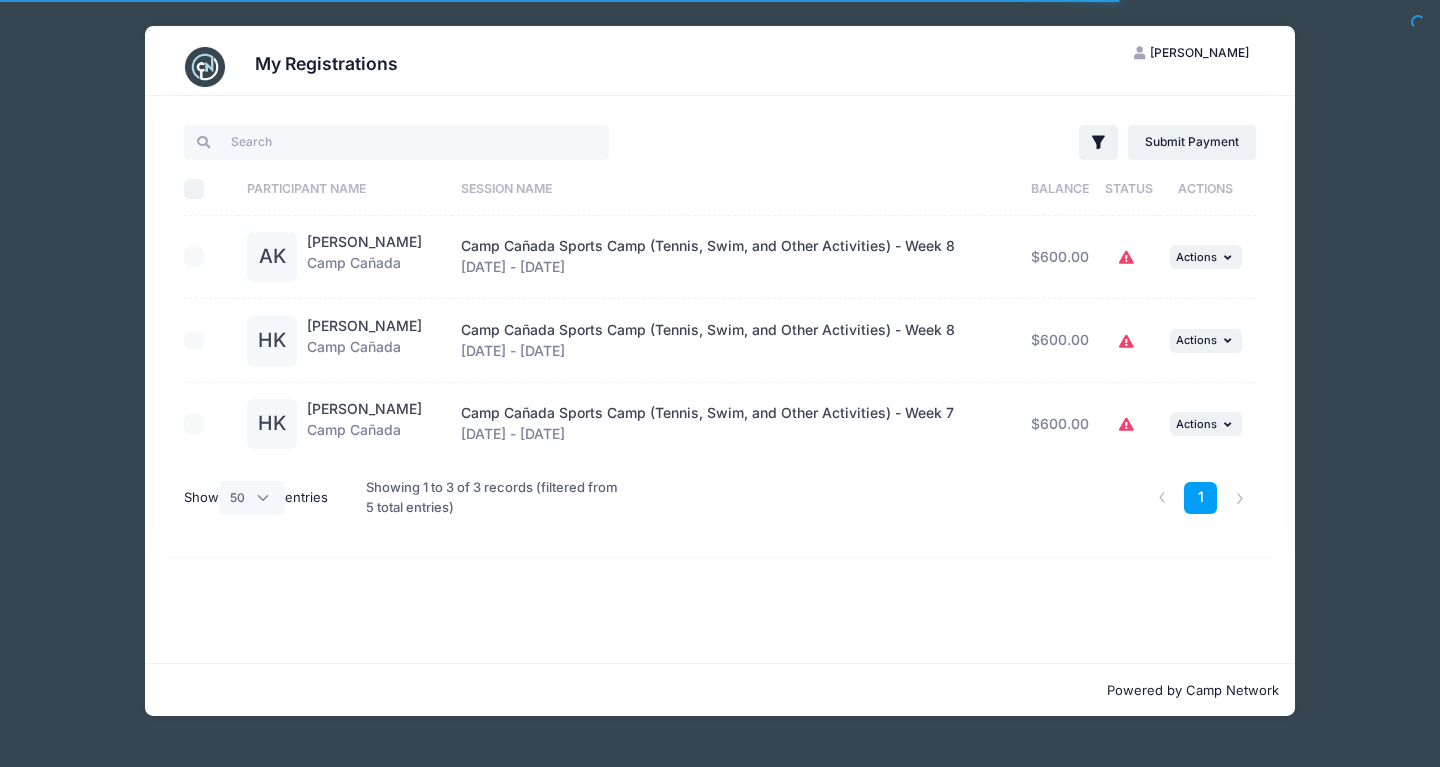 click on "[PERSON_NAME]" at bounding box center (1199, 52) 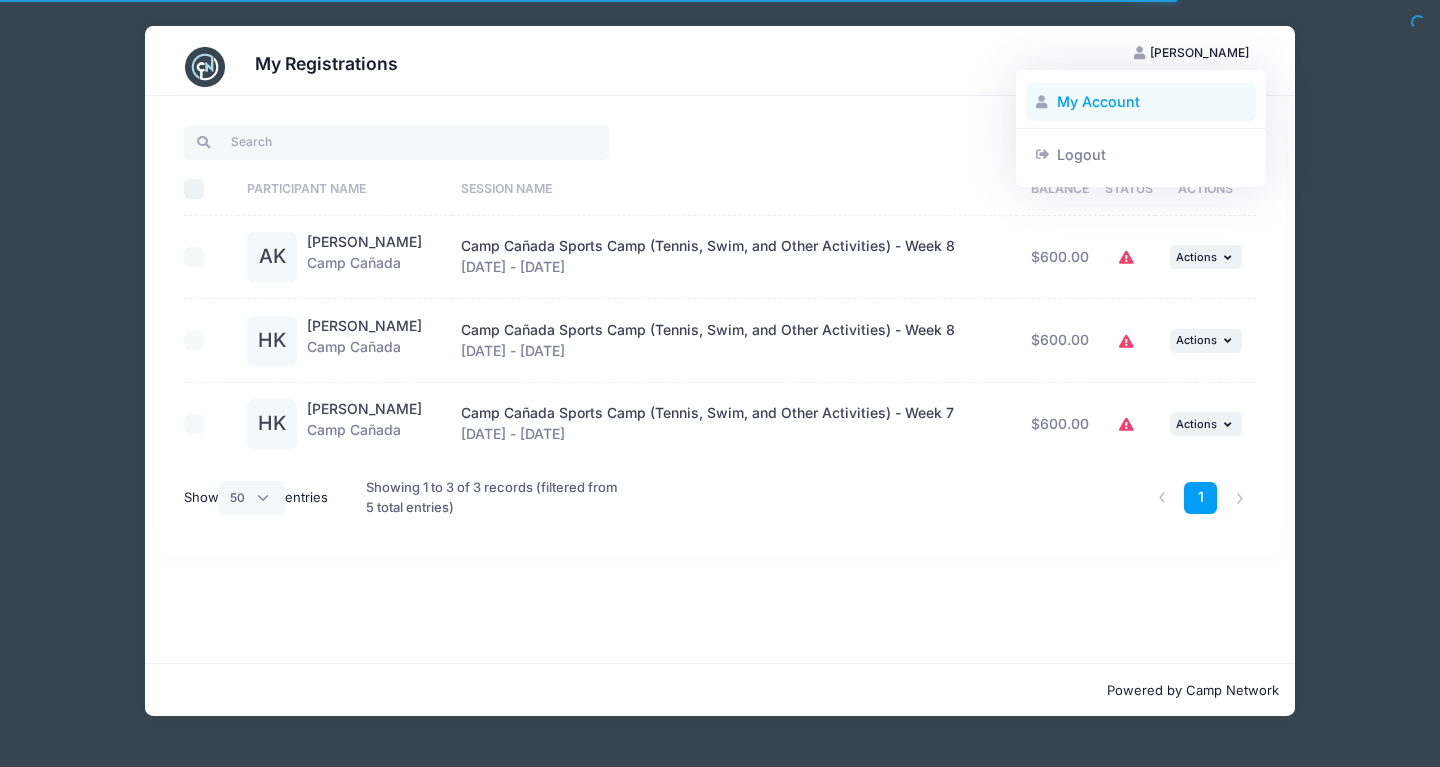 click on "My Account" at bounding box center (1141, 102) 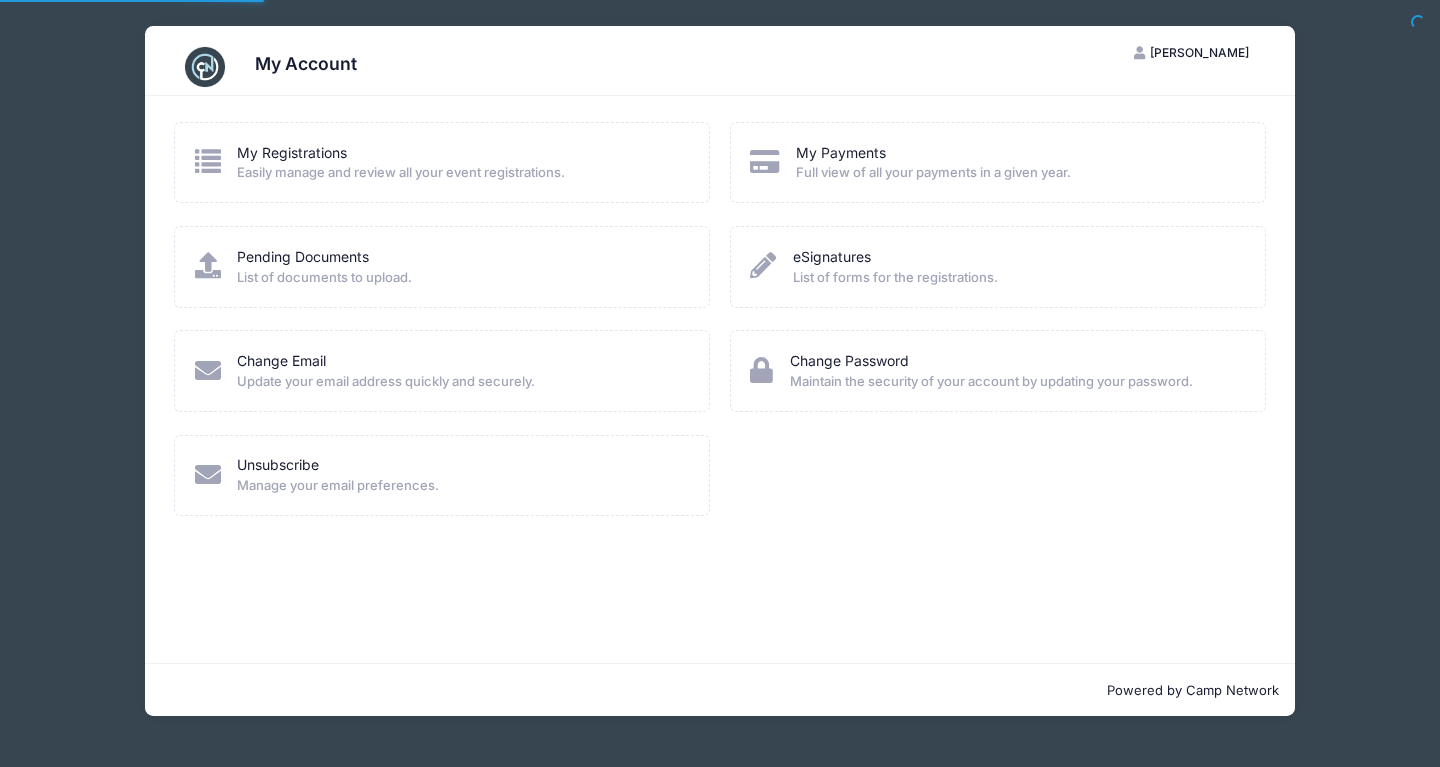 scroll, scrollTop: 0, scrollLeft: 0, axis: both 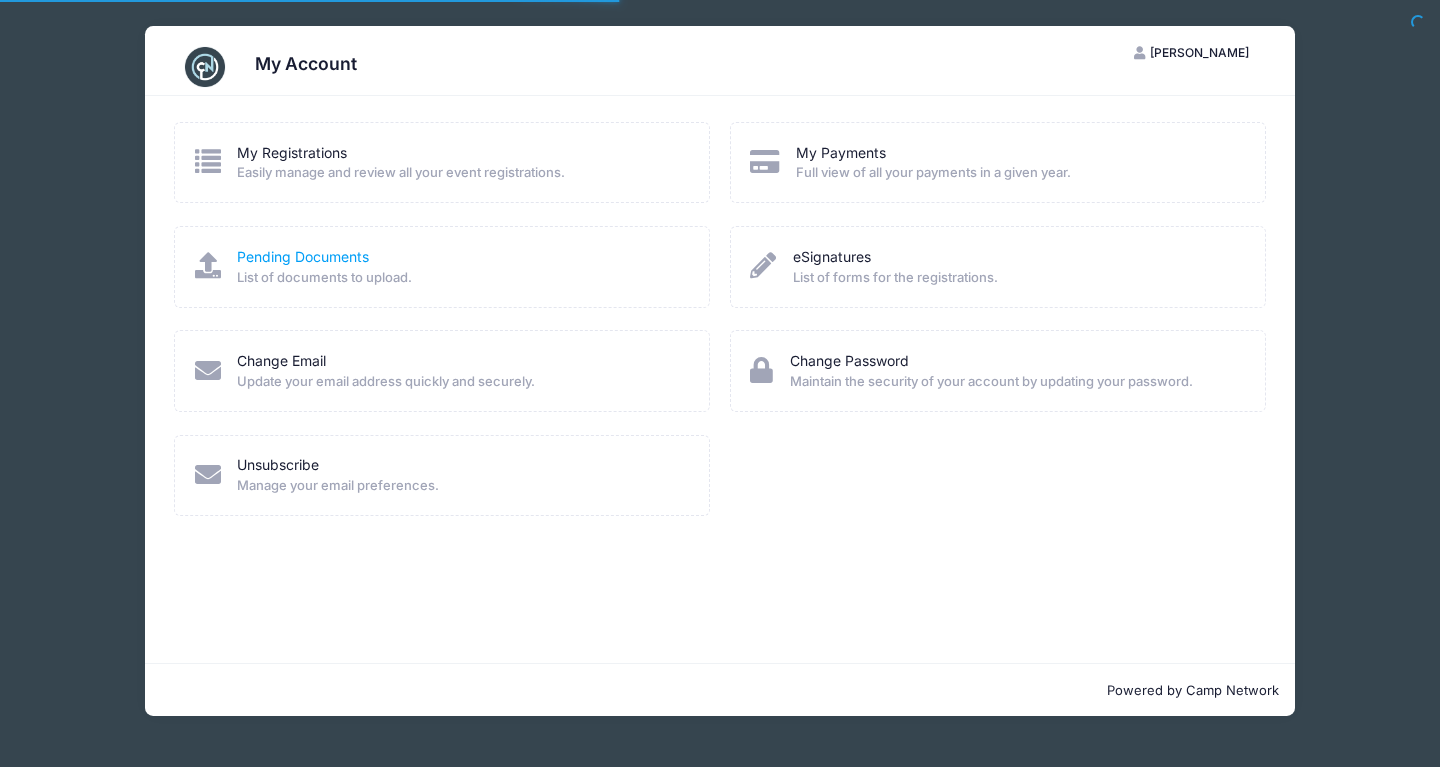 click on "Pending Documents" at bounding box center (303, 256) 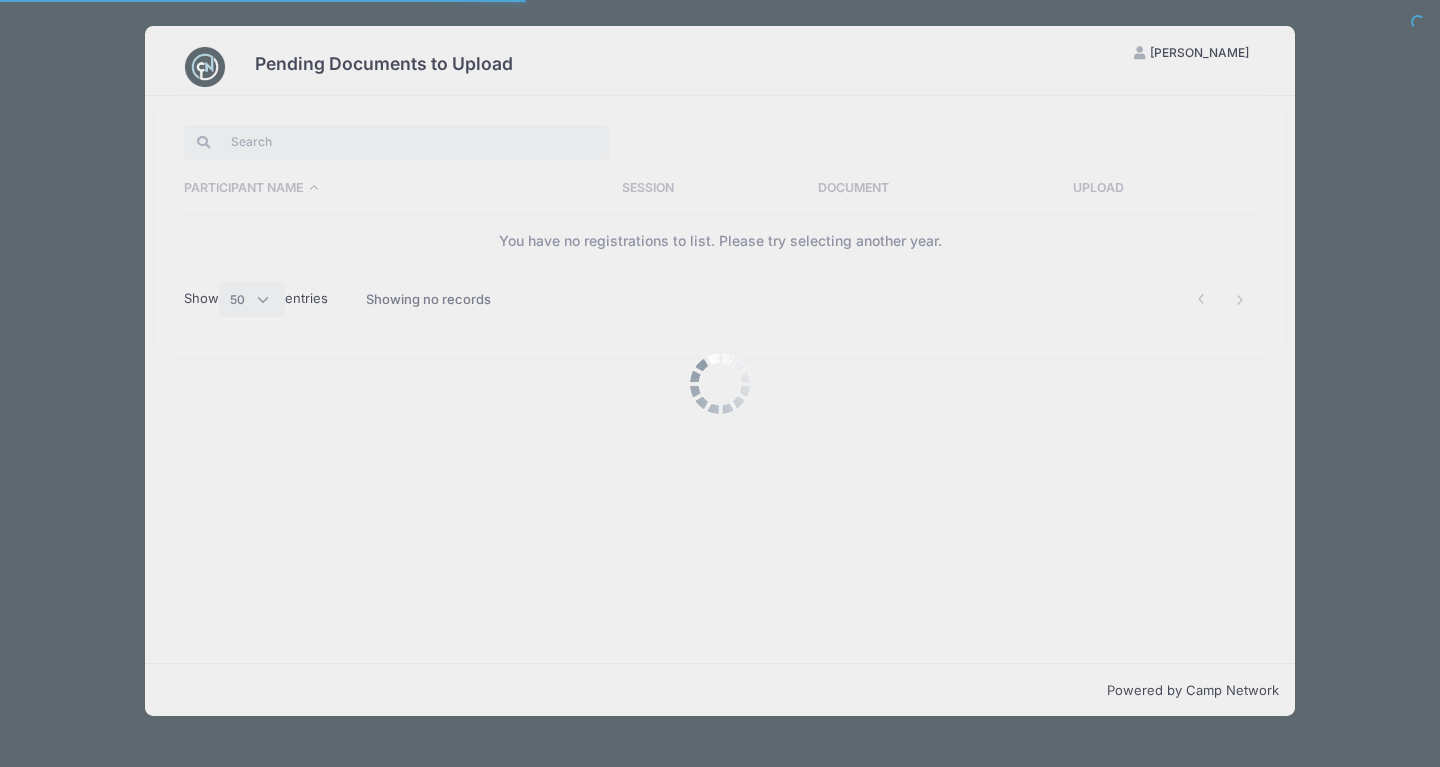 select on "50" 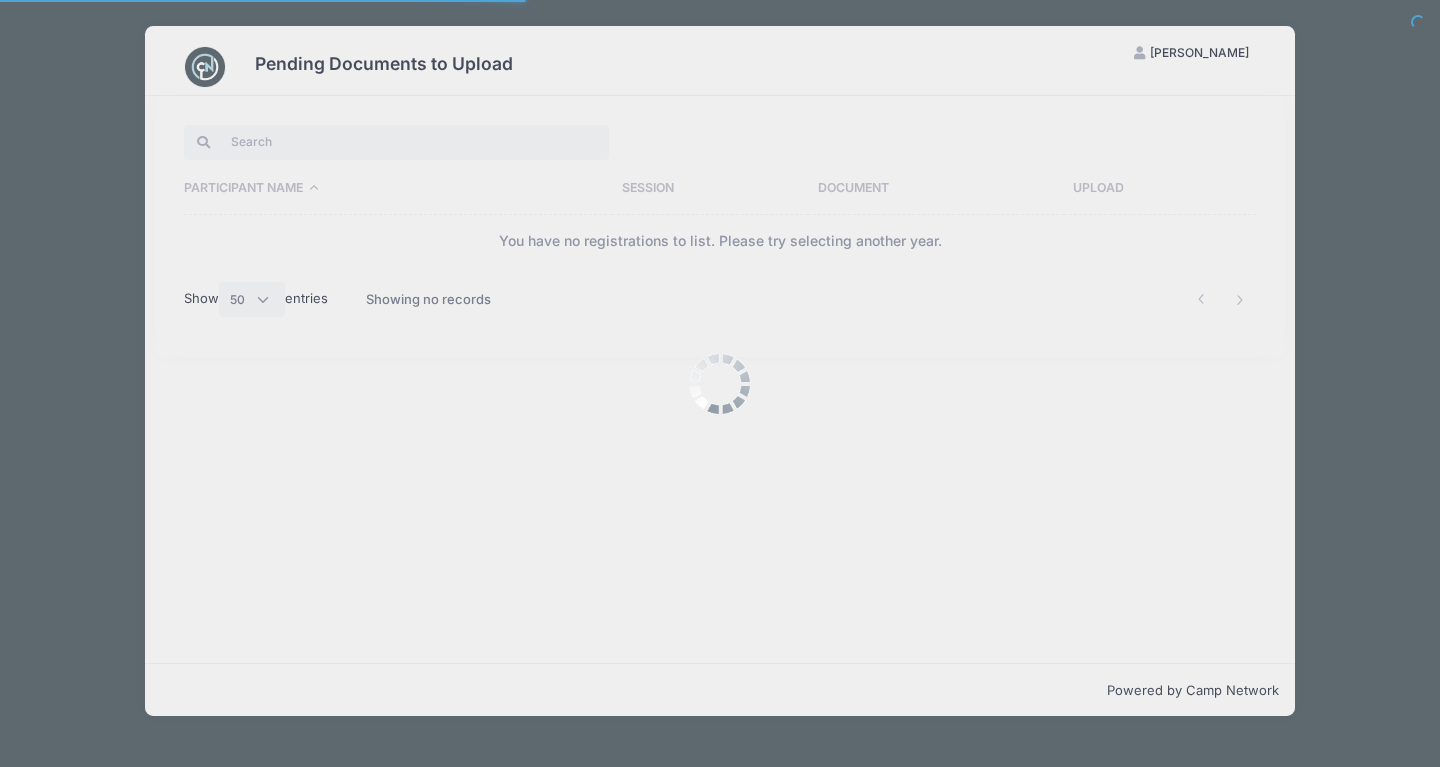 scroll, scrollTop: 0, scrollLeft: 0, axis: both 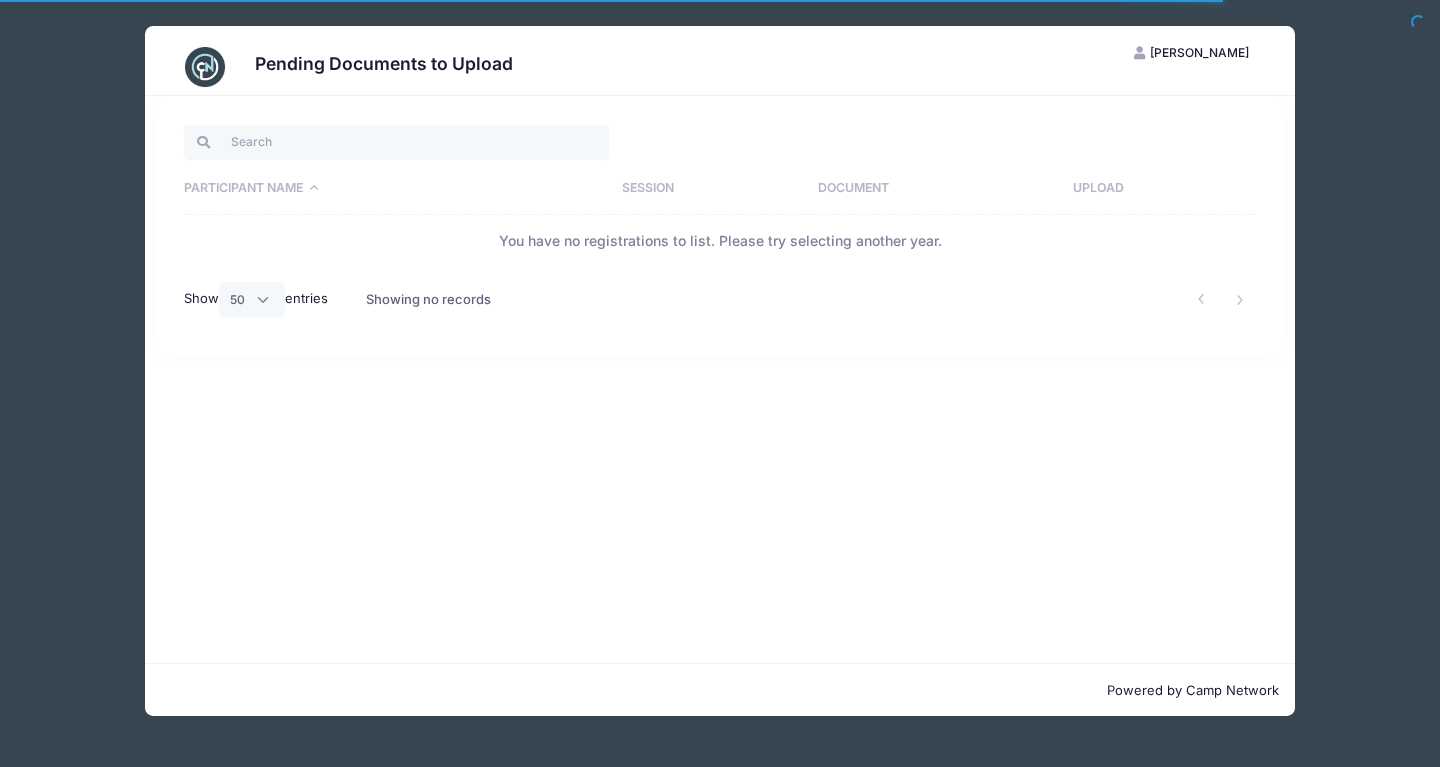 click on "[PERSON_NAME]" at bounding box center [1199, 52] 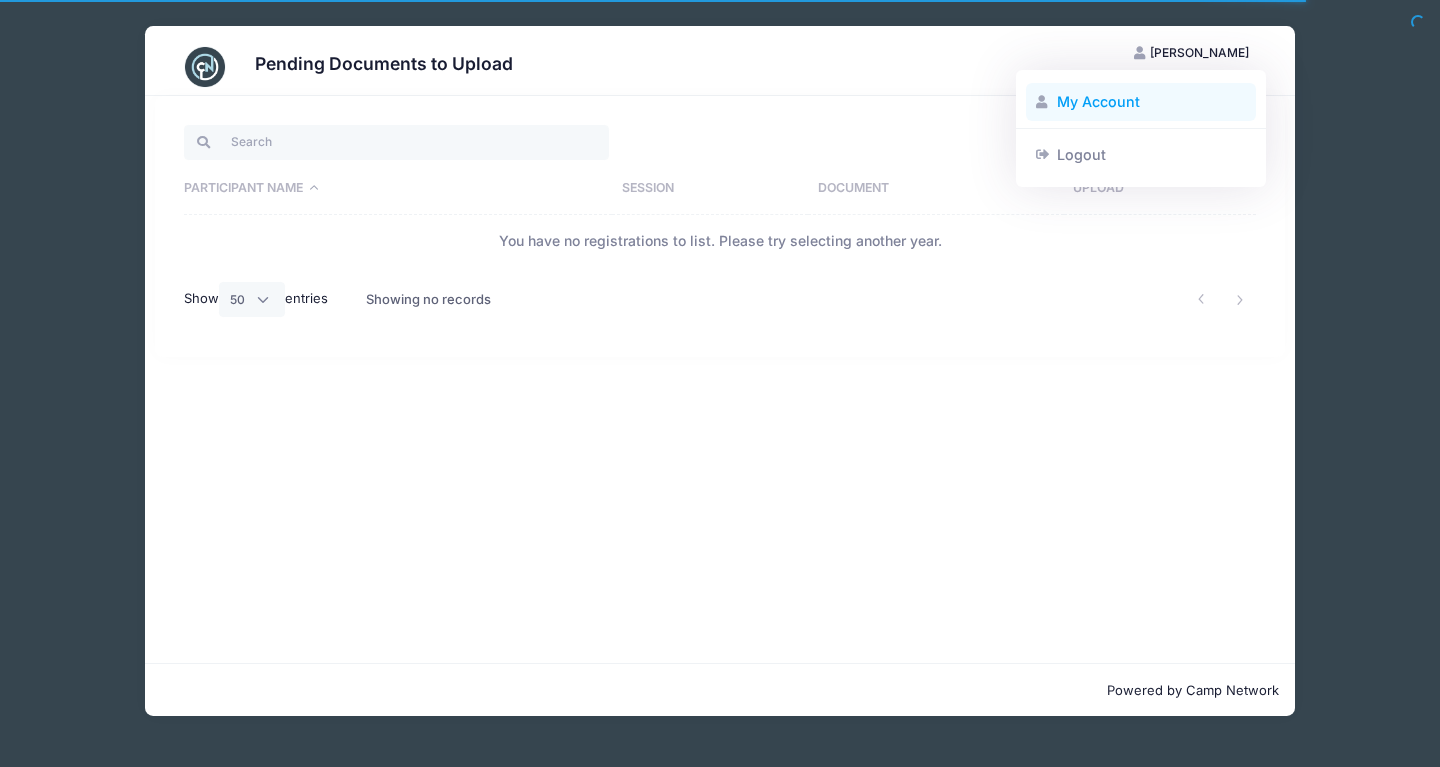 click on "My Account" at bounding box center (1141, 102) 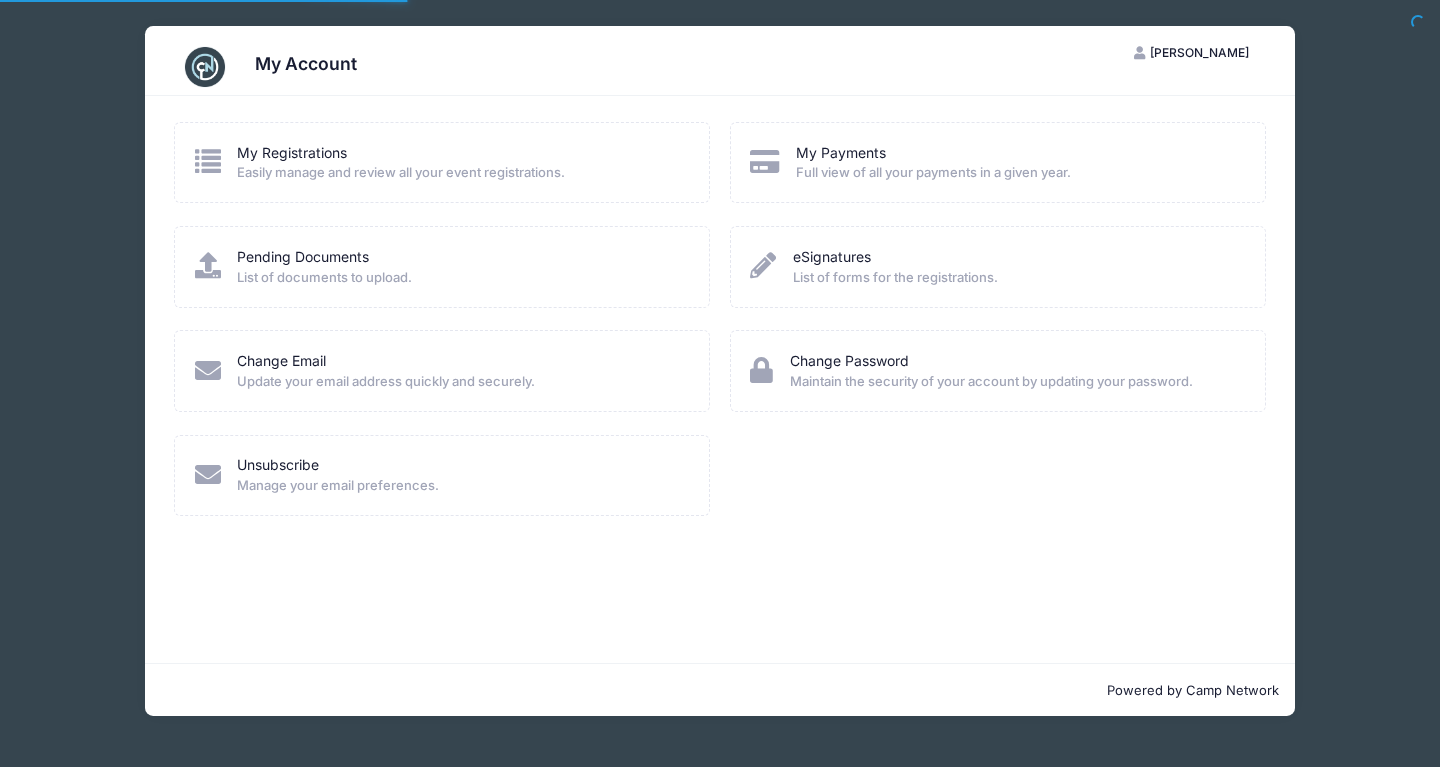 scroll, scrollTop: 0, scrollLeft: 0, axis: both 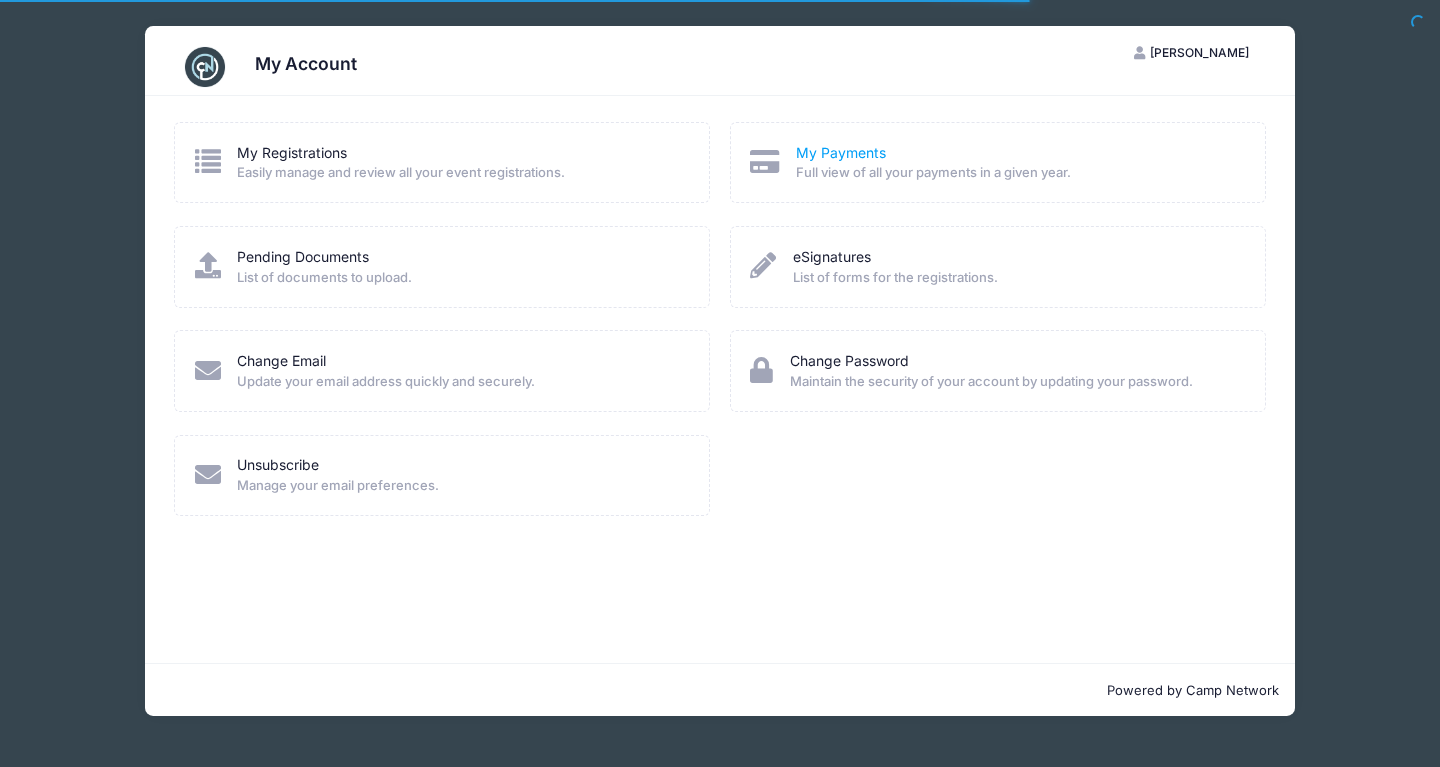 click on "My Payments" at bounding box center [841, 152] 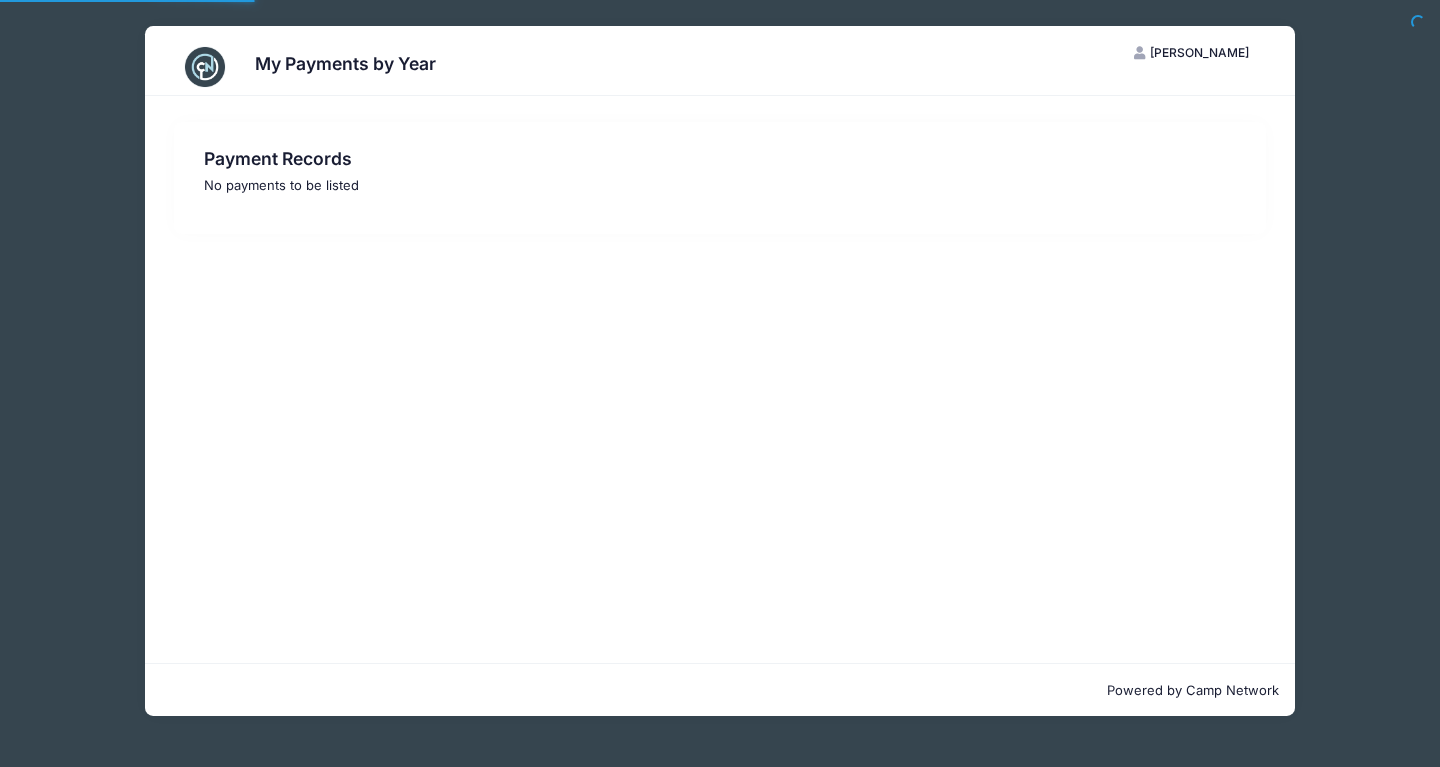 scroll, scrollTop: 0, scrollLeft: 0, axis: both 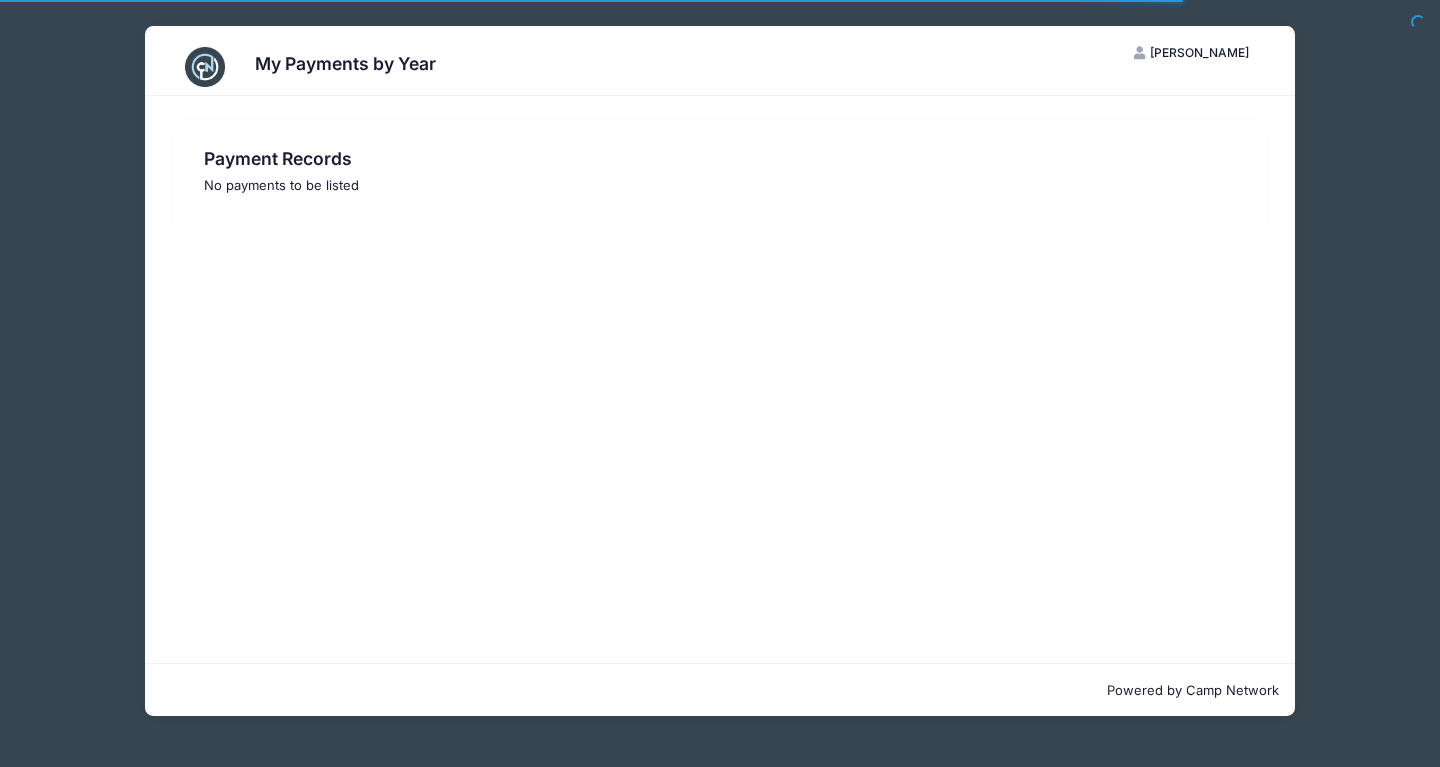 click on "[PERSON_NAME]" at bounding box center (1199, 52) 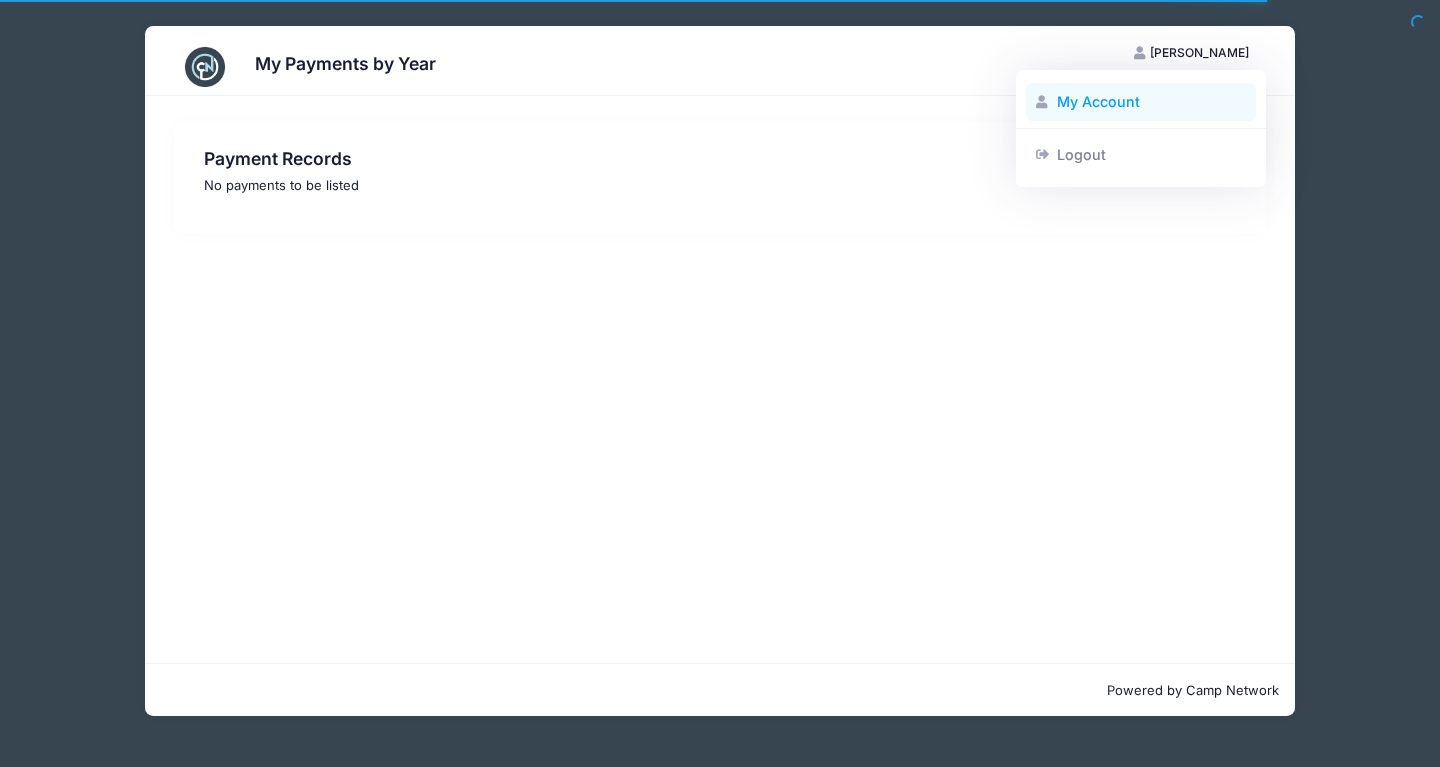click on "My Account" at bounding box center (1141, 102) 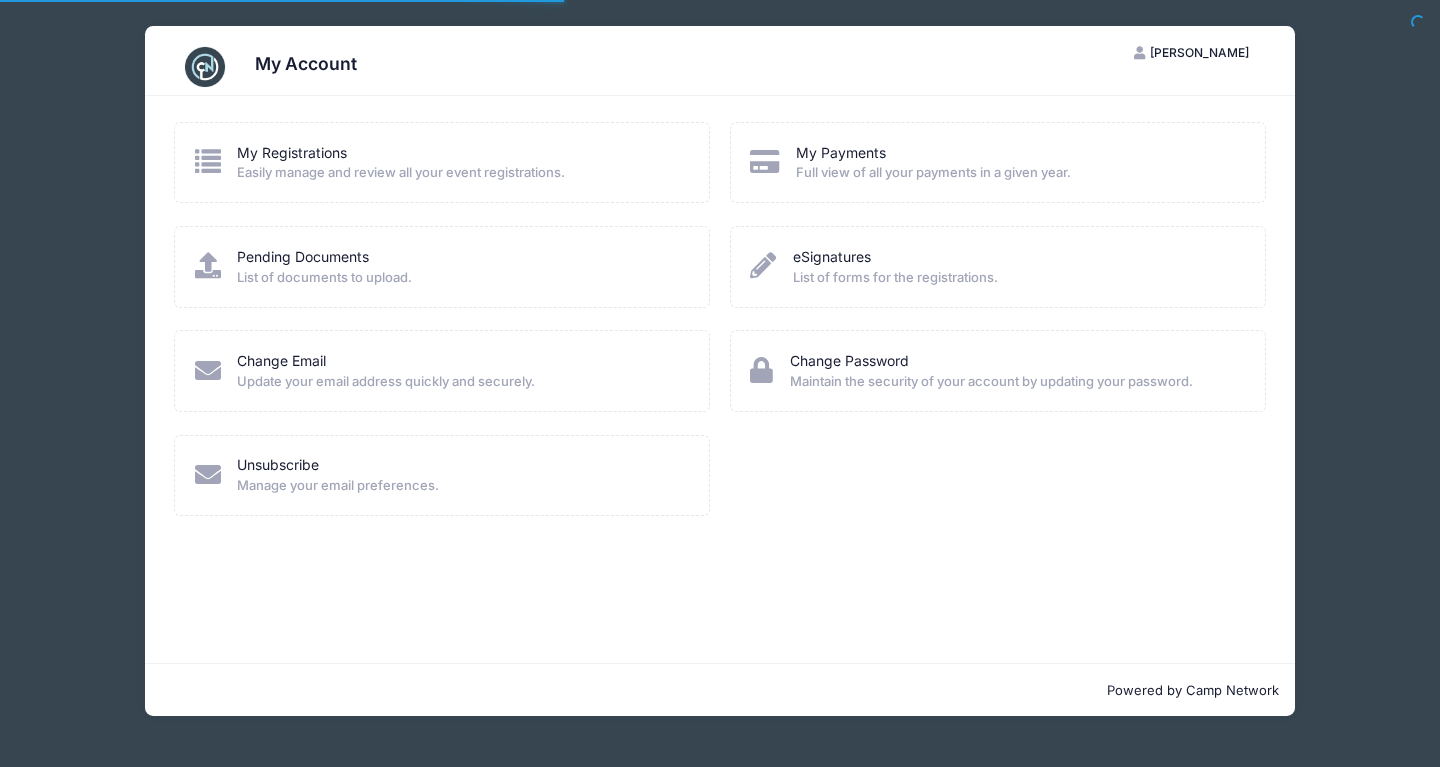 scroll, scrollTop: 0, scrollLeft: 0, axis: both 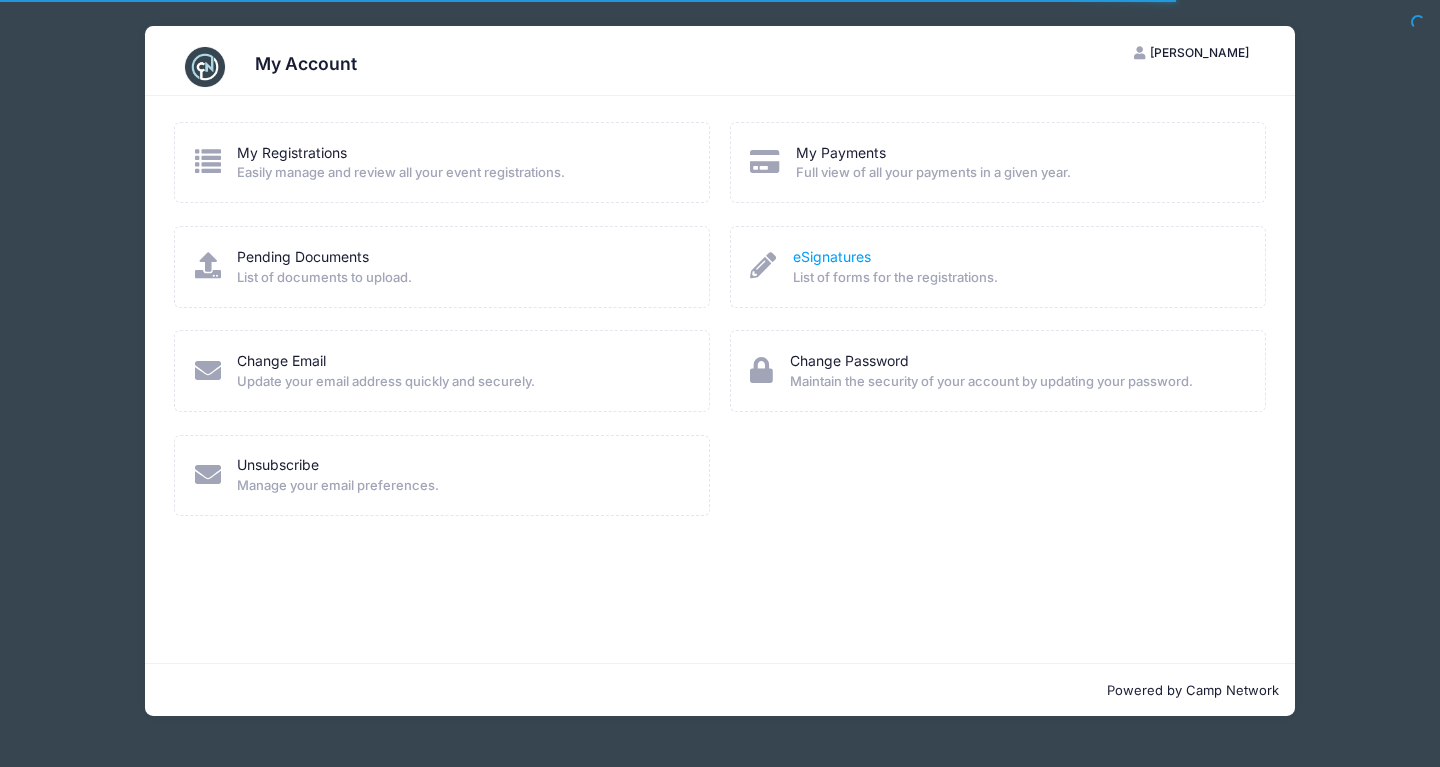 click on "eSignatures" at bounding box center (832, 256) 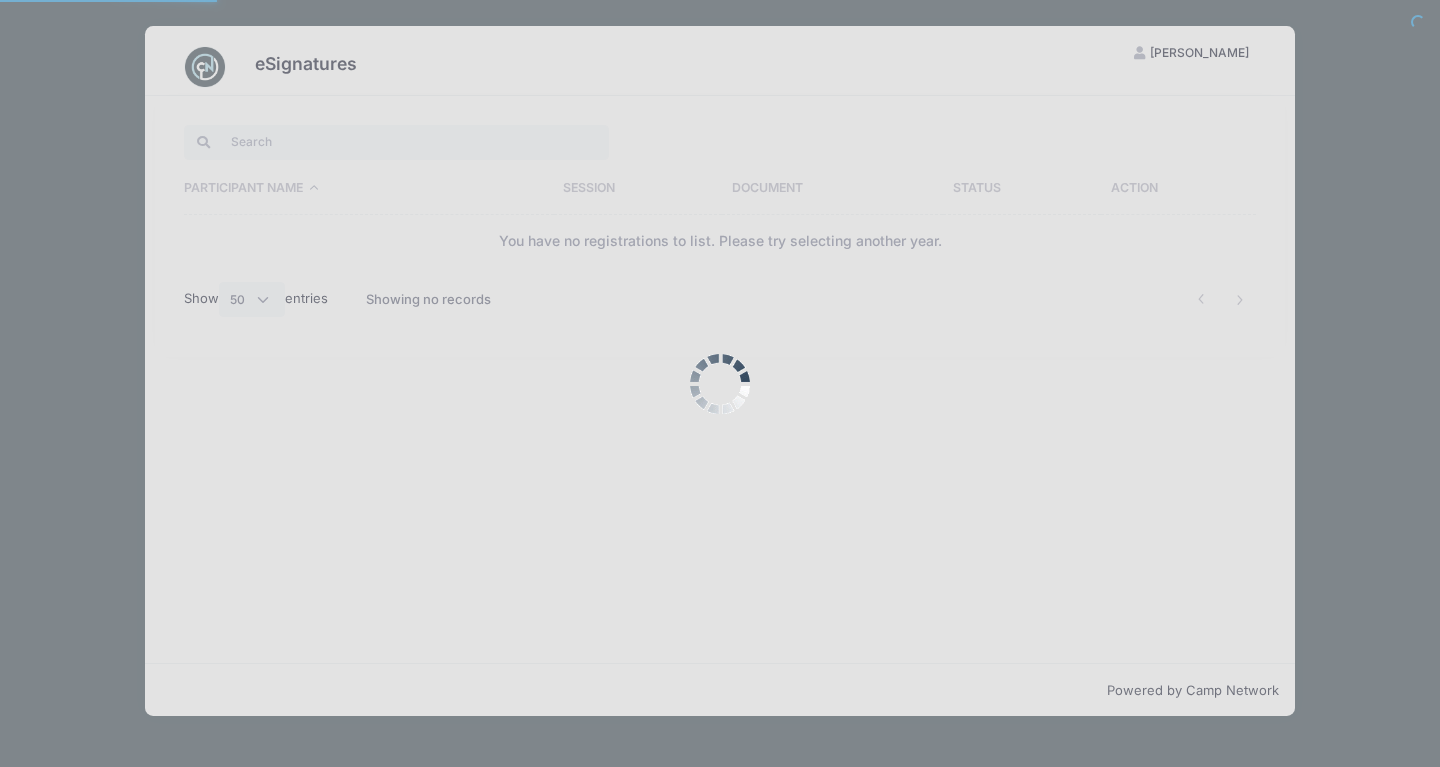 select on "50" 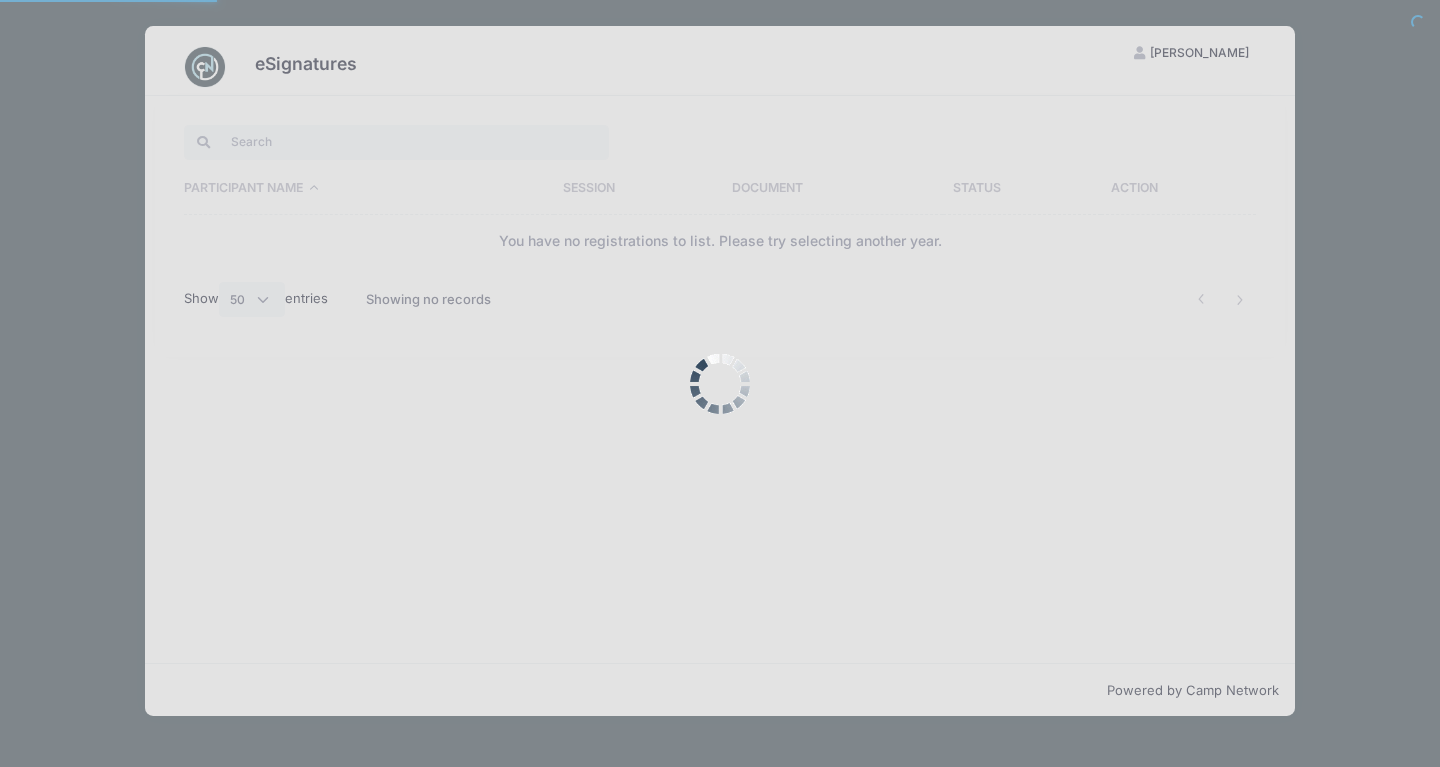 scroll, scrollTop: 0, scrollLeft: 0, axis: both 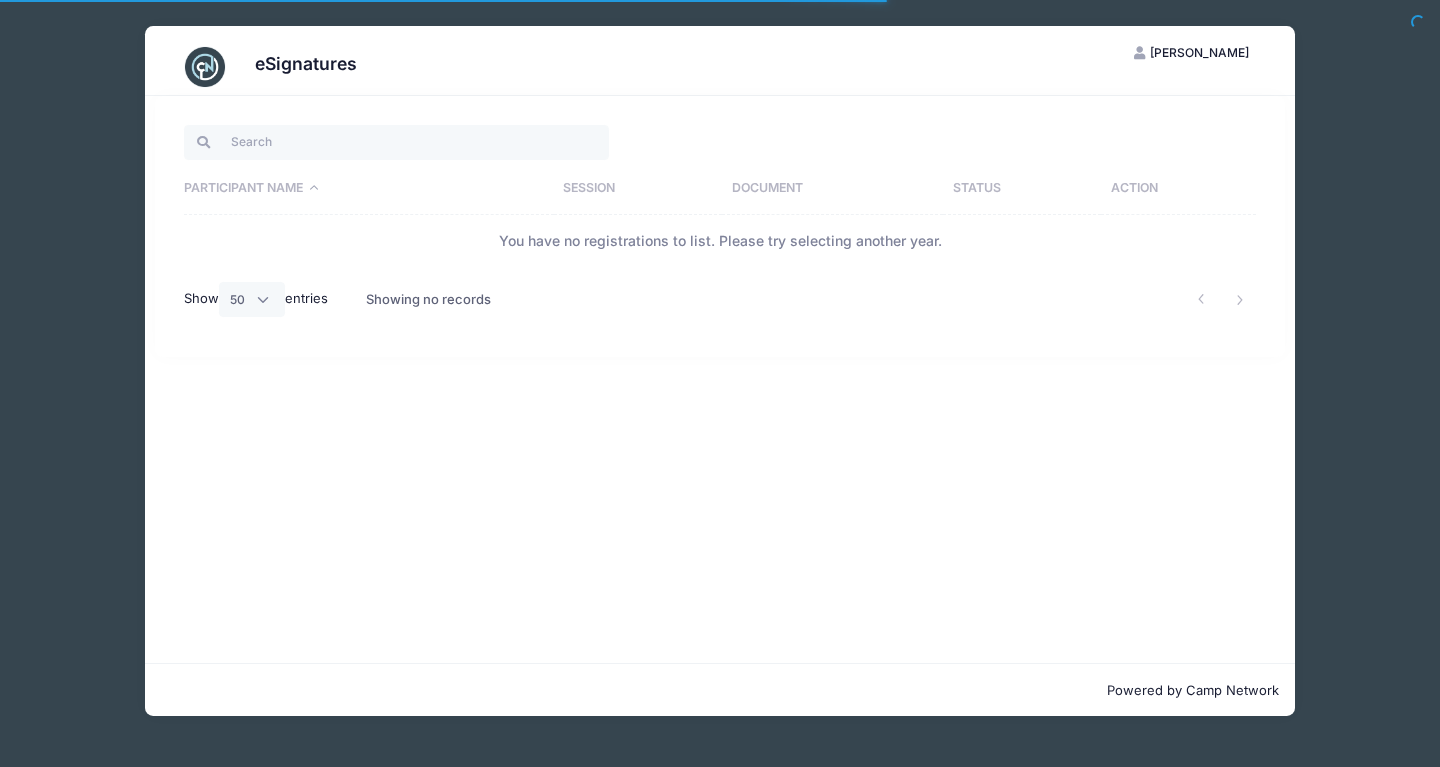 click on "[PERSON_NAME]" at bounding box center (1199, 52) 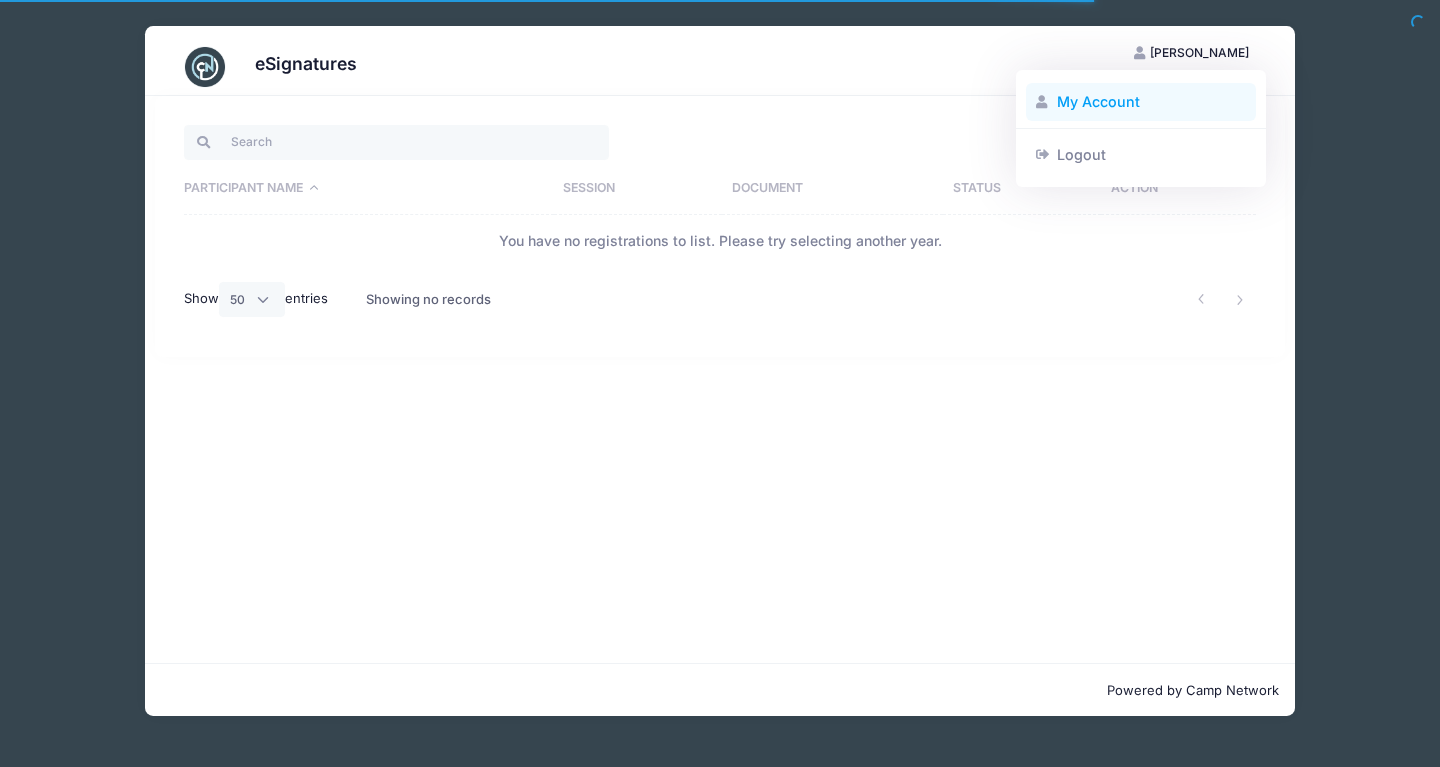 click on "My Account" at bounding box center (1141, 102) 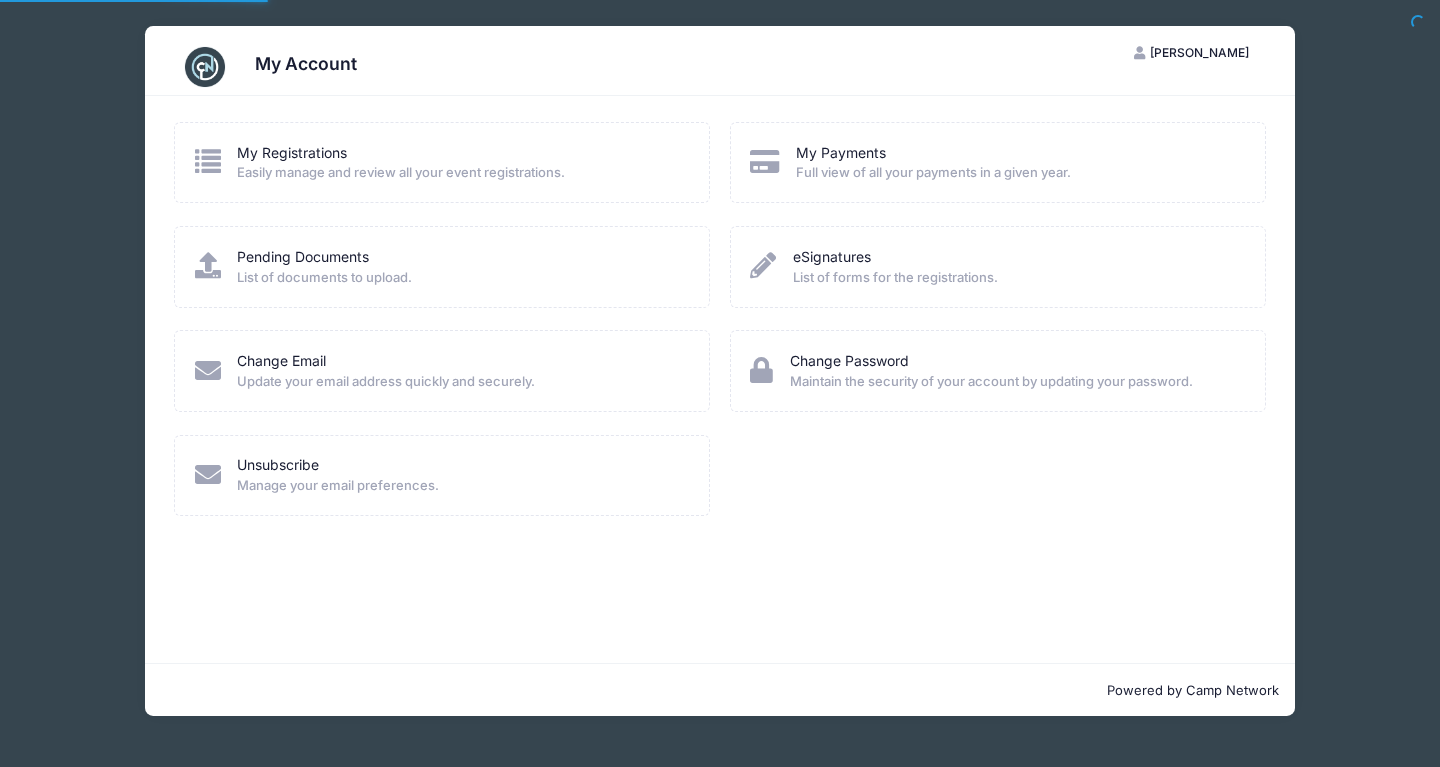 scroll, scrollTop: 0, scrollLeft: 0, axis: both 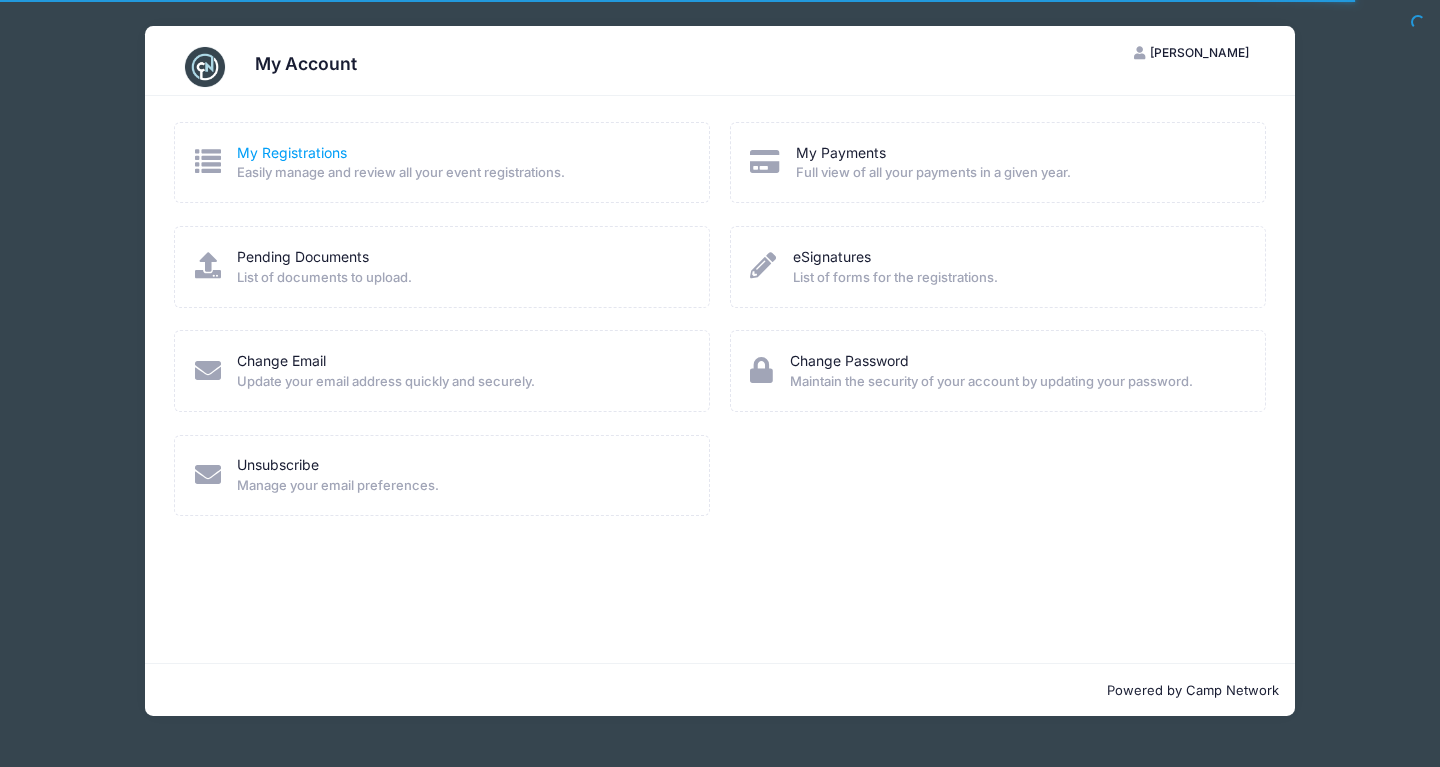 click on "My Registrations" at bounding box center (292, 152) 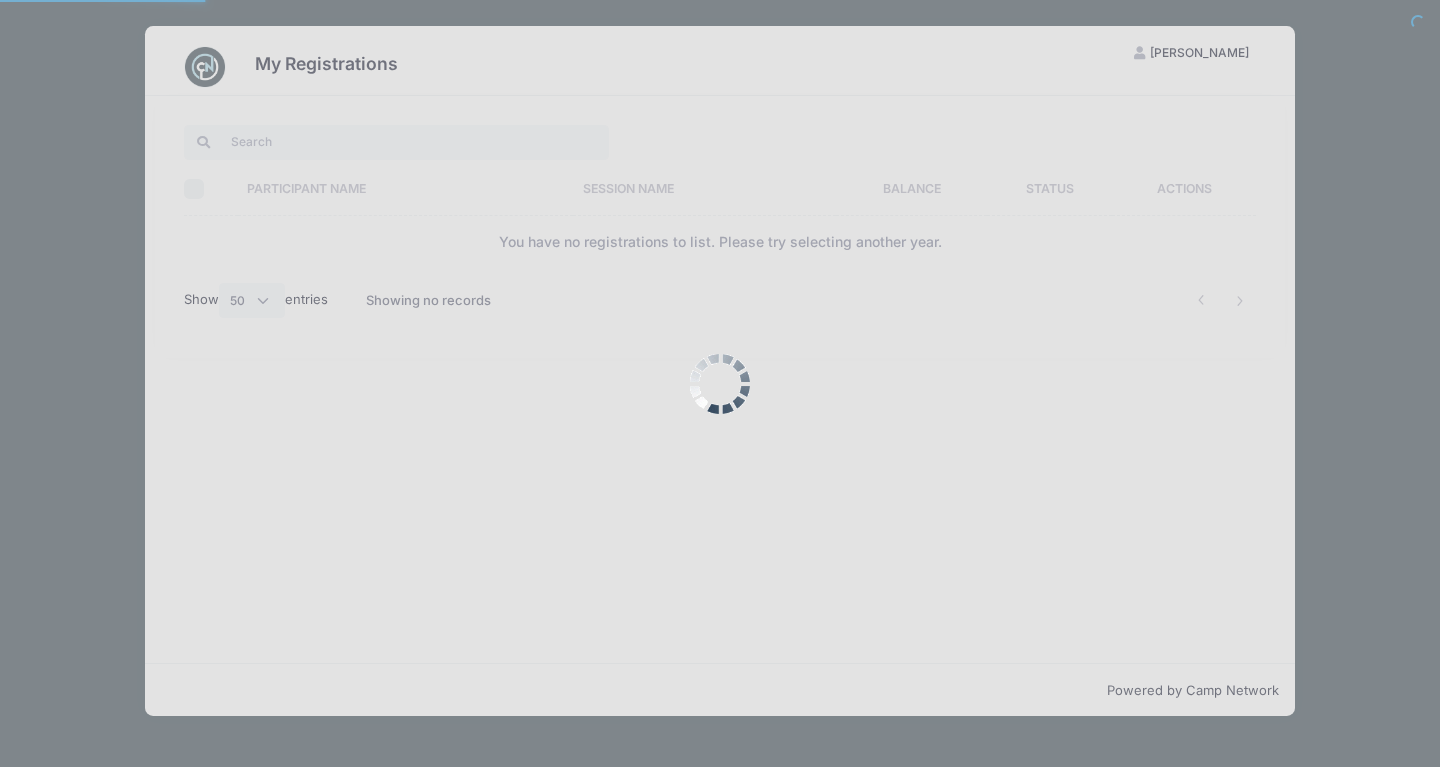 select on "50" 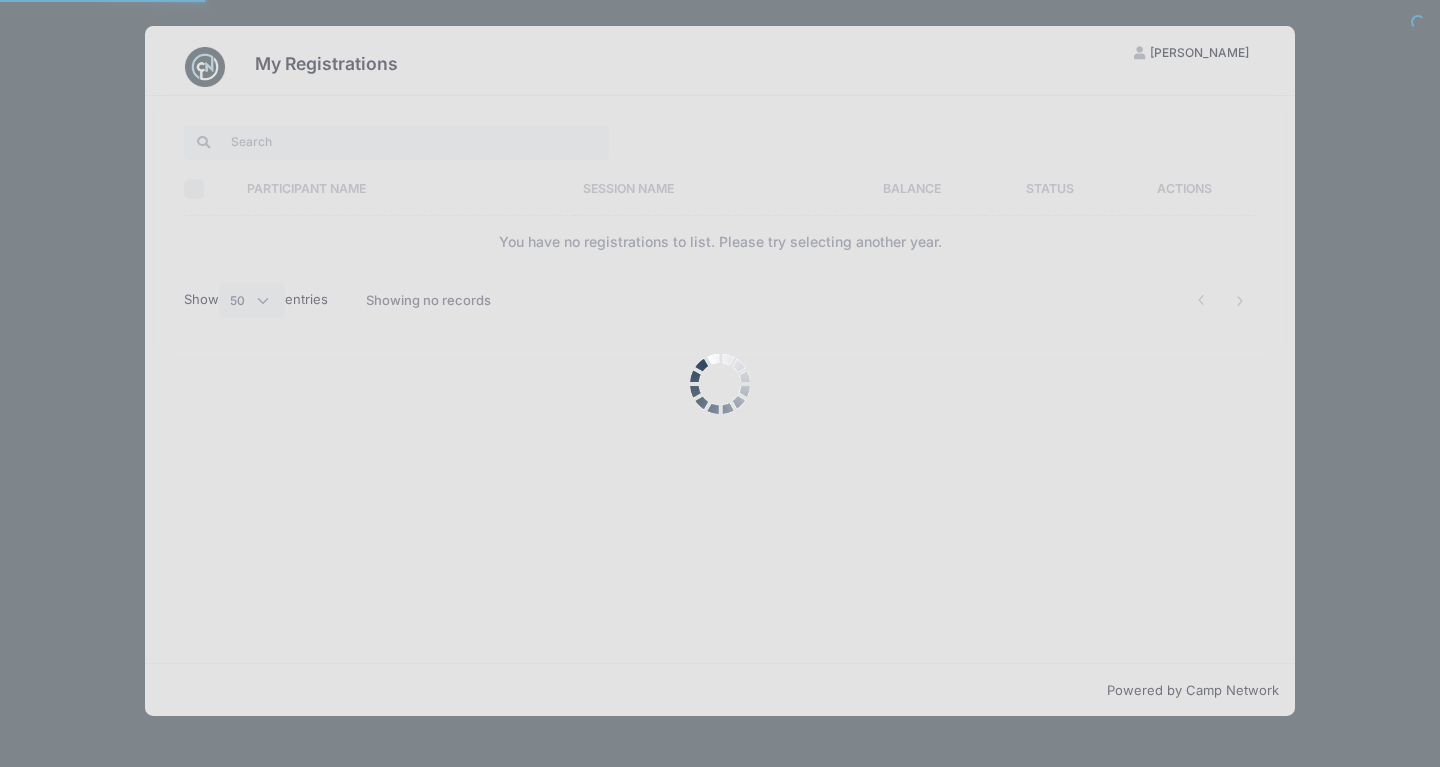 scroll, scrollTop: 0, scrollLeft: 0, axis: both 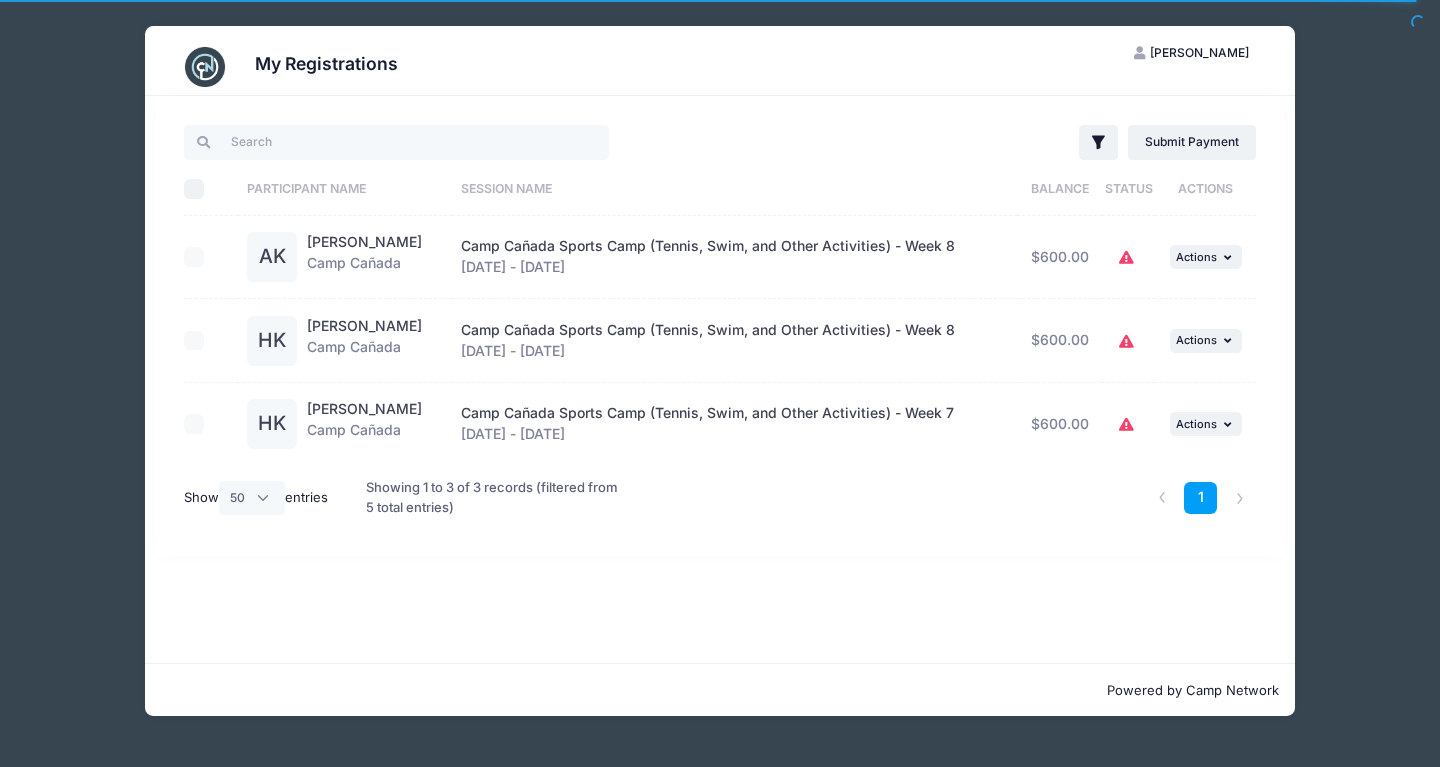 click on "Filter
Filter Options
Show:
Current Registrations
Past Registratations
Pending Registrations
Actions      Submit Payment
Upload Required Documents
Pending Documents
eSignatures Submit Payment" at bounding box center [720, 379] 